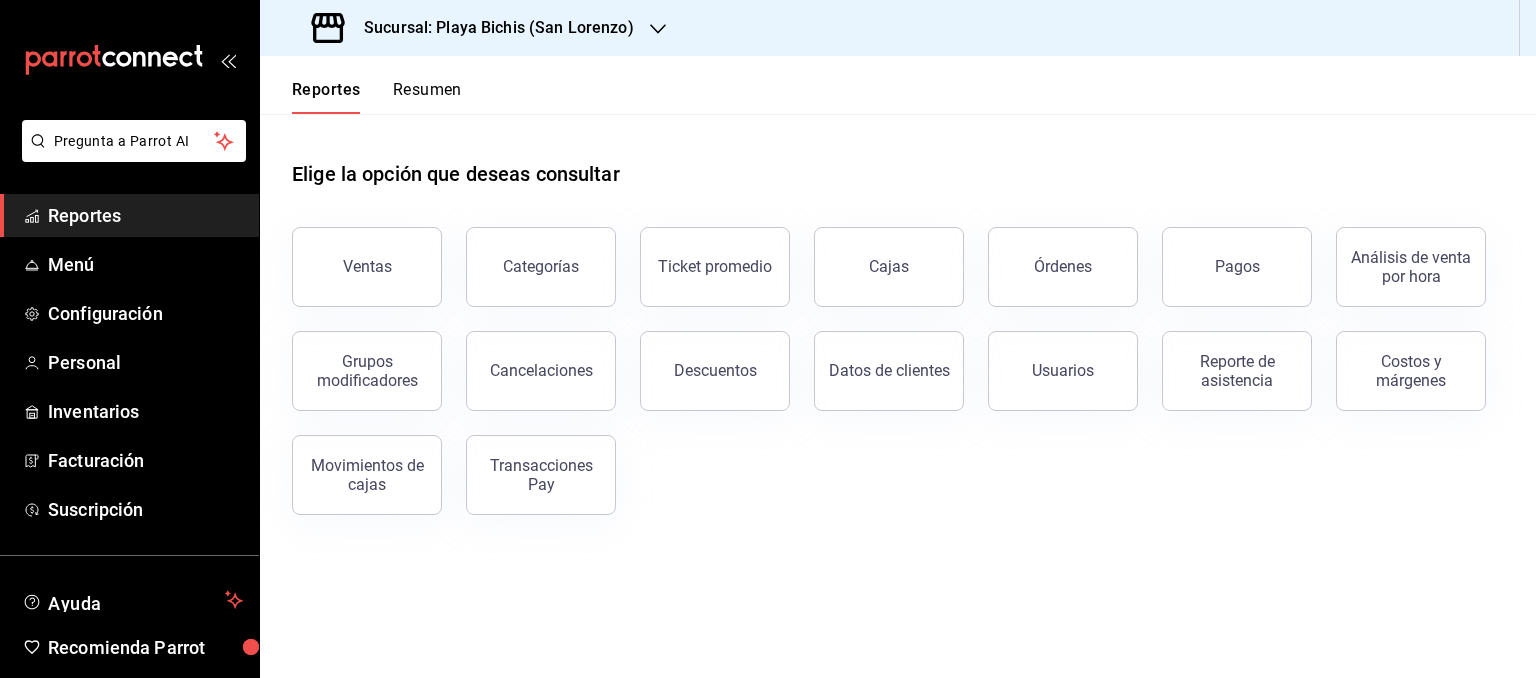 scroll, scrollTop: 0, scrollLeft: 0, axis: both 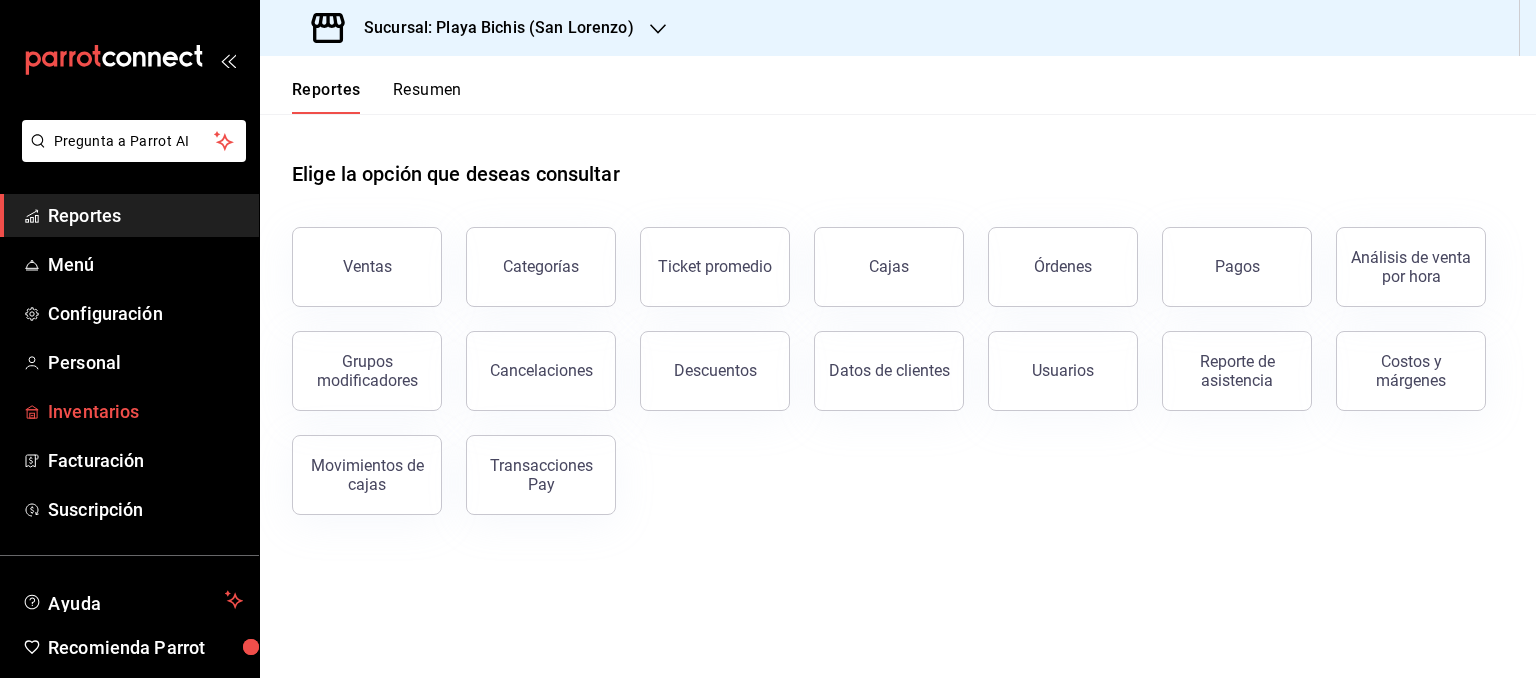 click on "Inventarios" at bounding box center (145, 411) 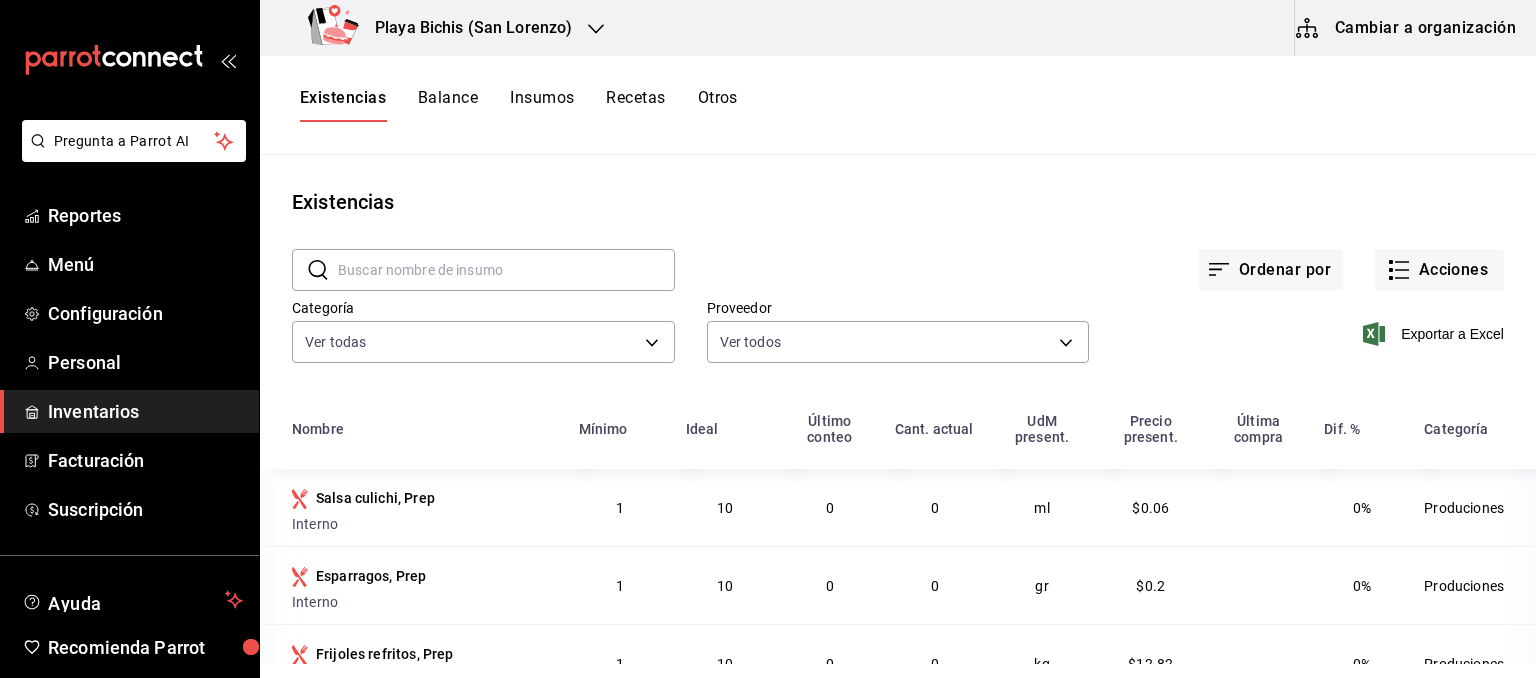 click on "Recetas" at bounding box center [635, 105] 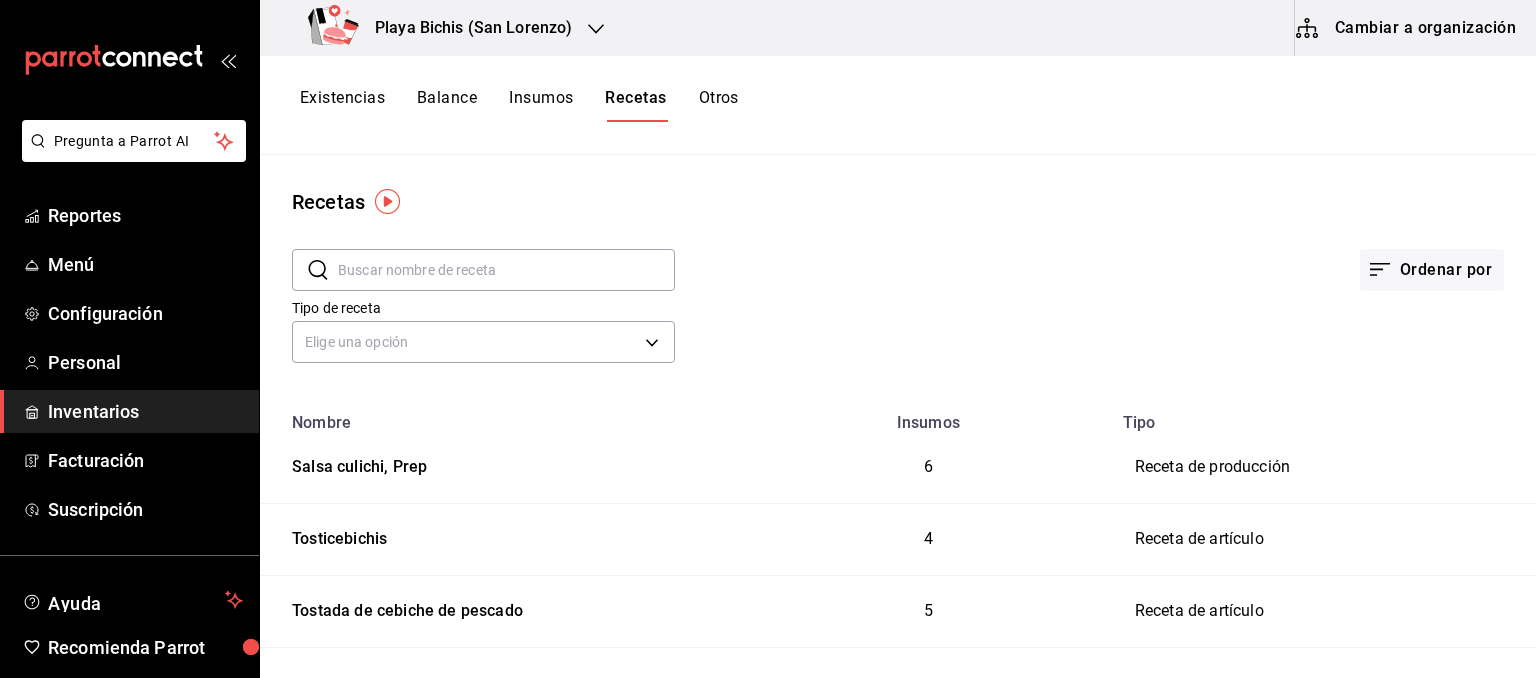 click at bounding box center (506, 270) 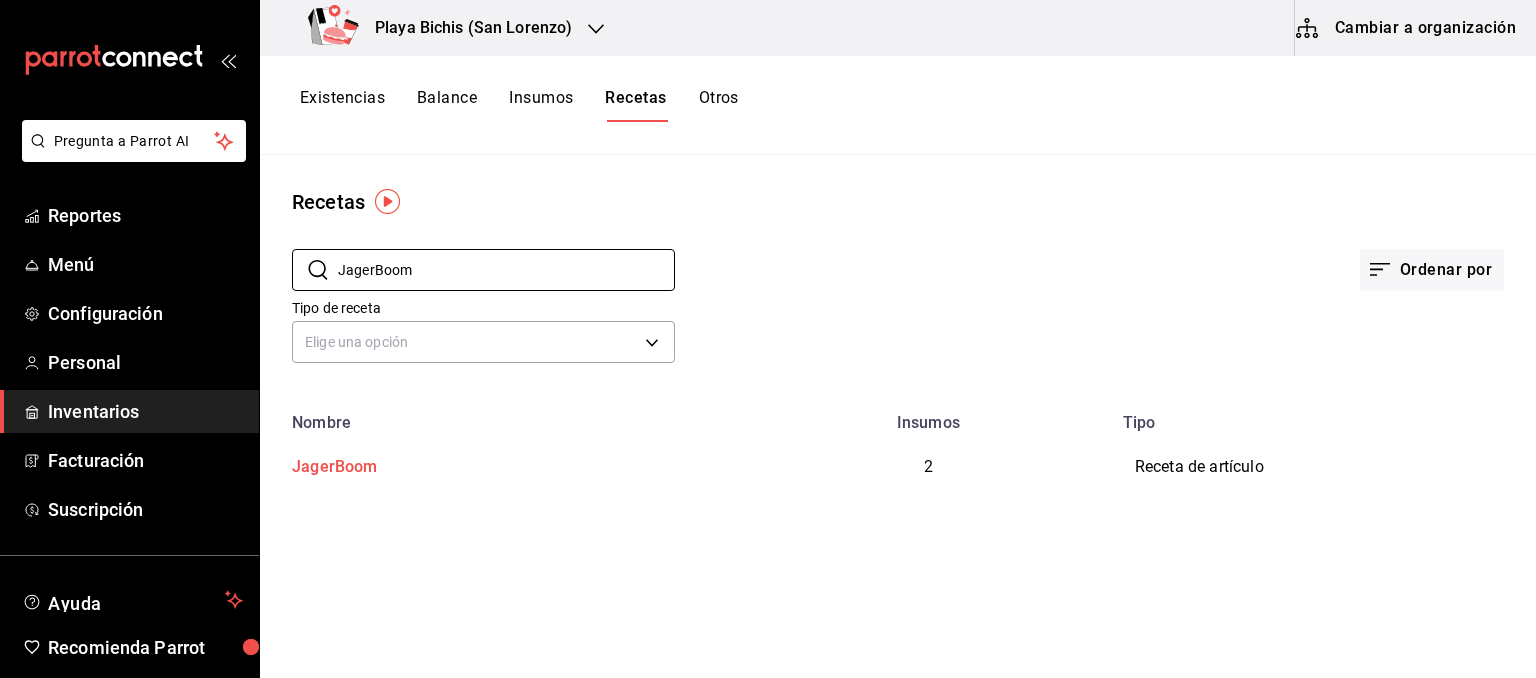 type on "JagerBoom" 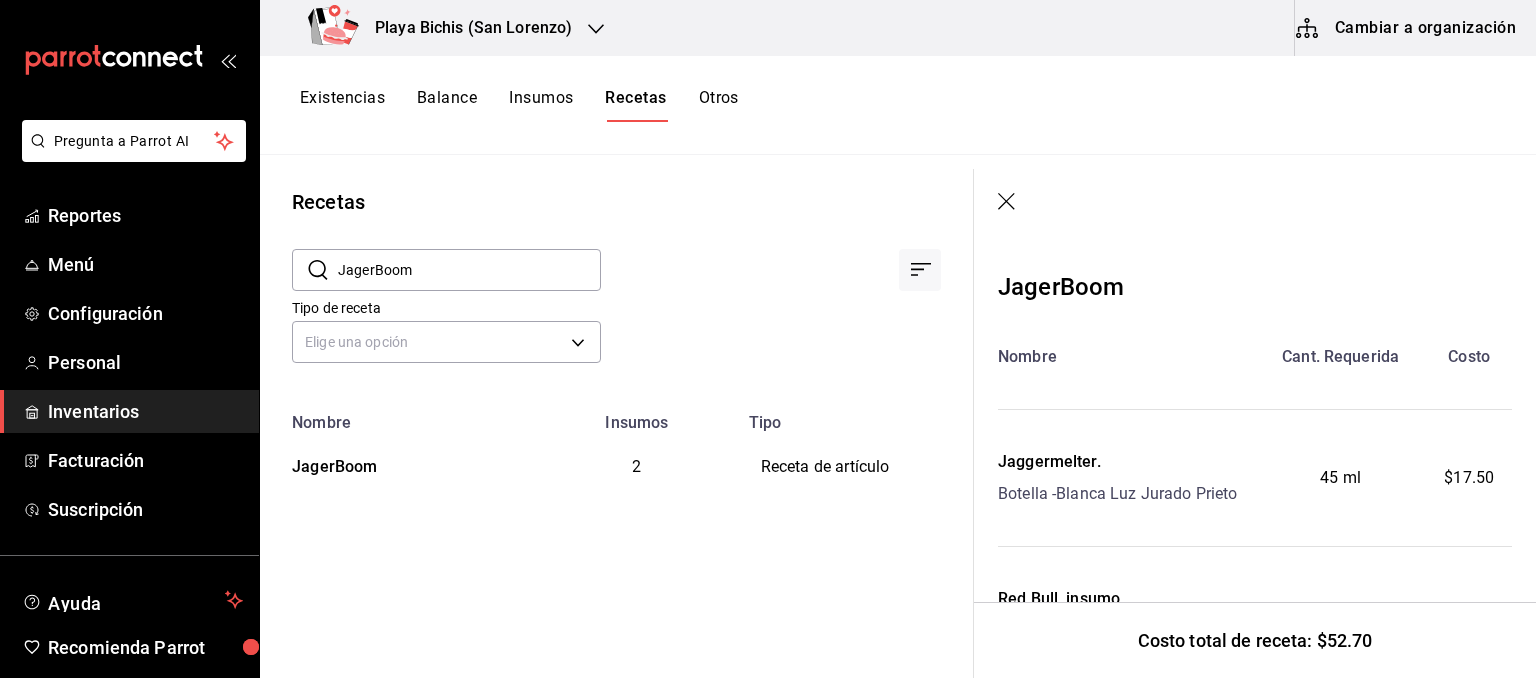 click 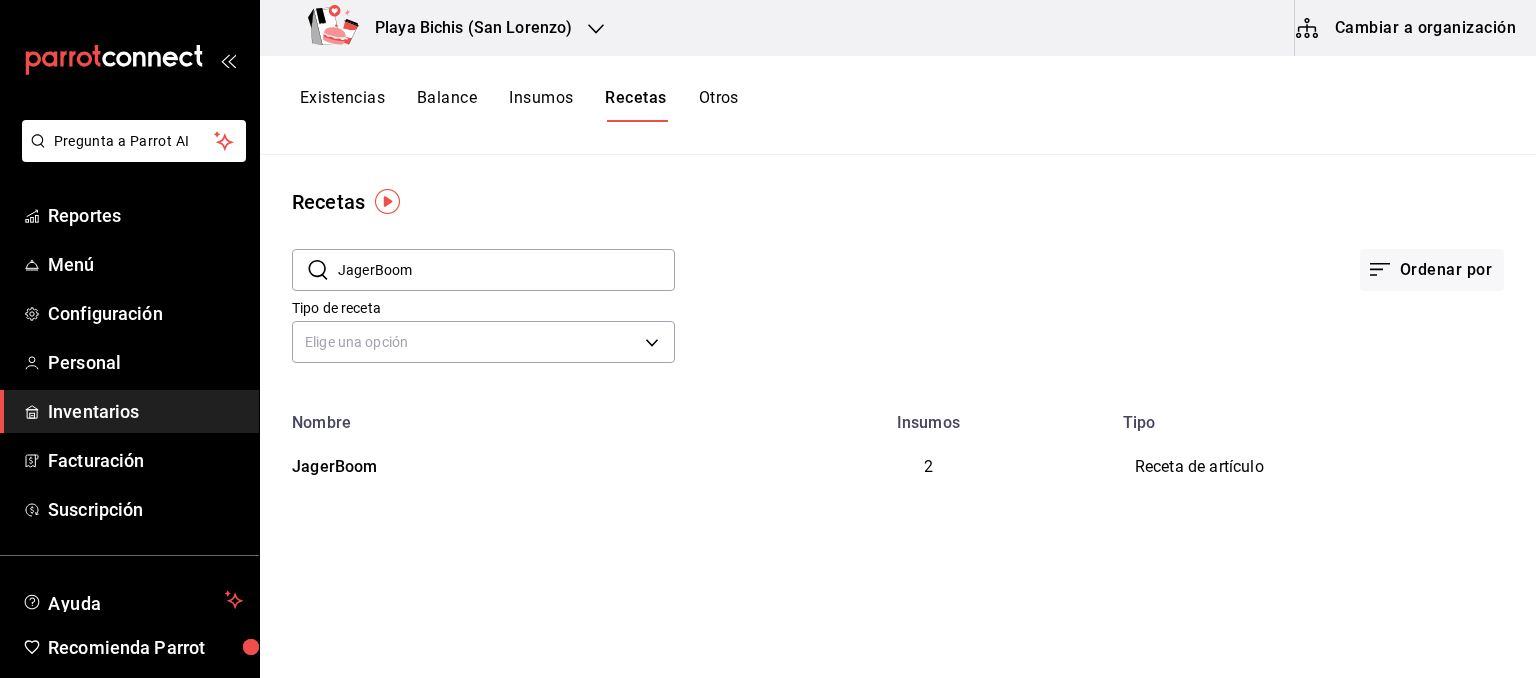 click on "Cambiar a organización" at bounding box center (1407, 28) 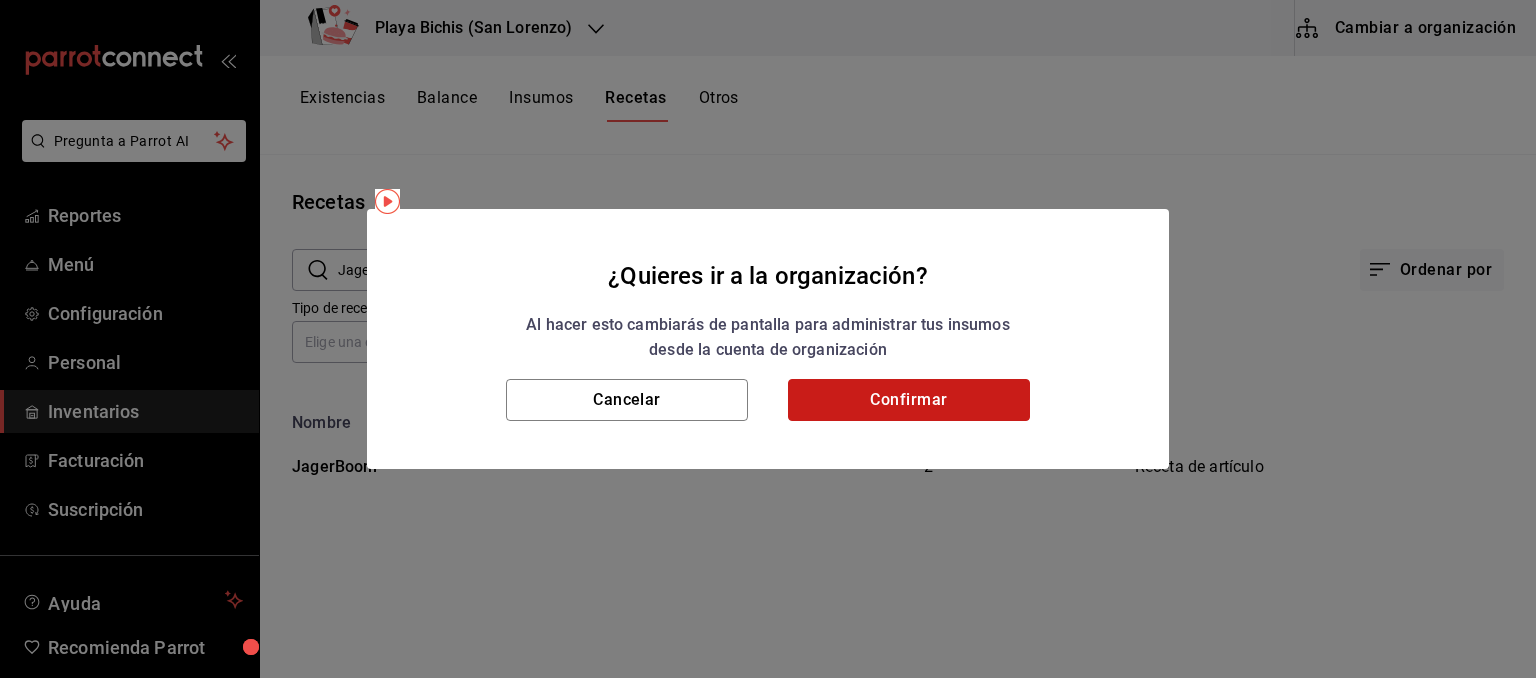 click on "Confirmar" at bounding box center (909, 400) 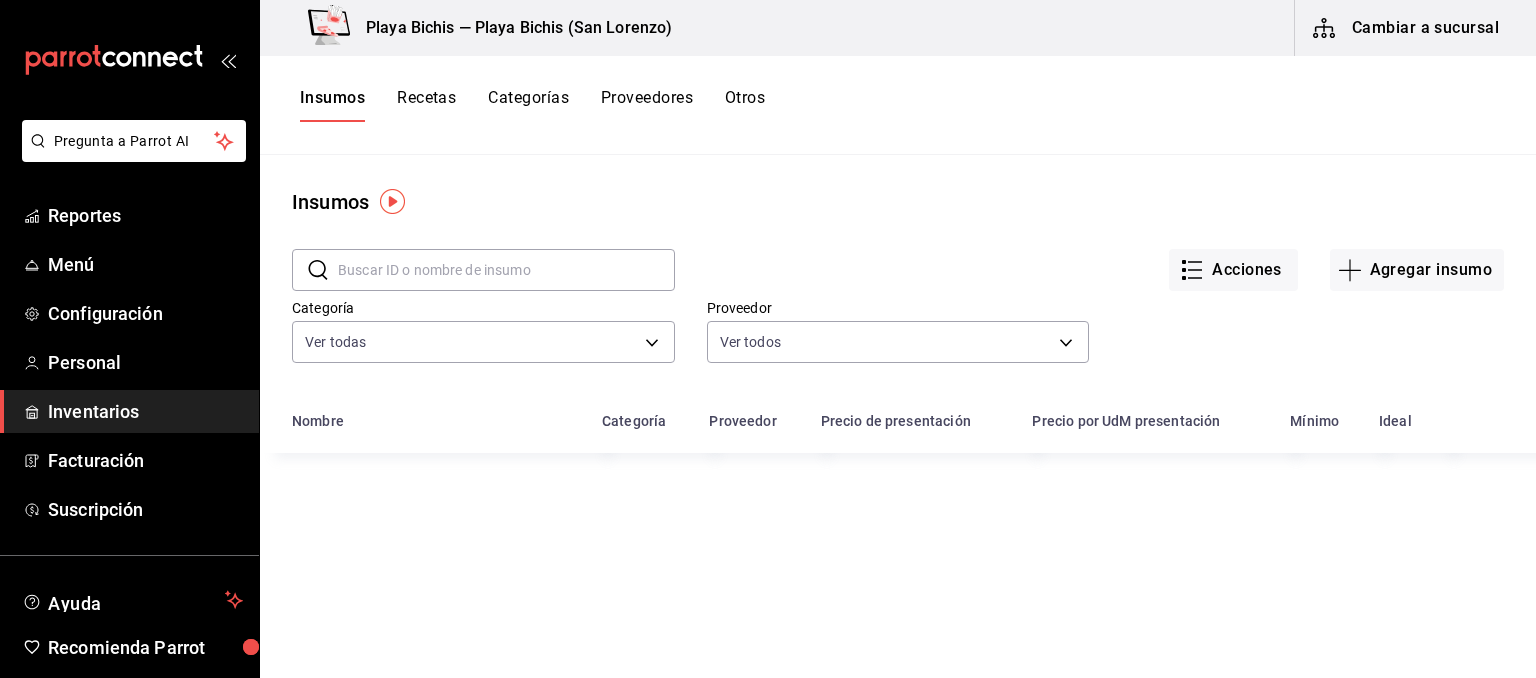 click at bounding box center [506, 270] 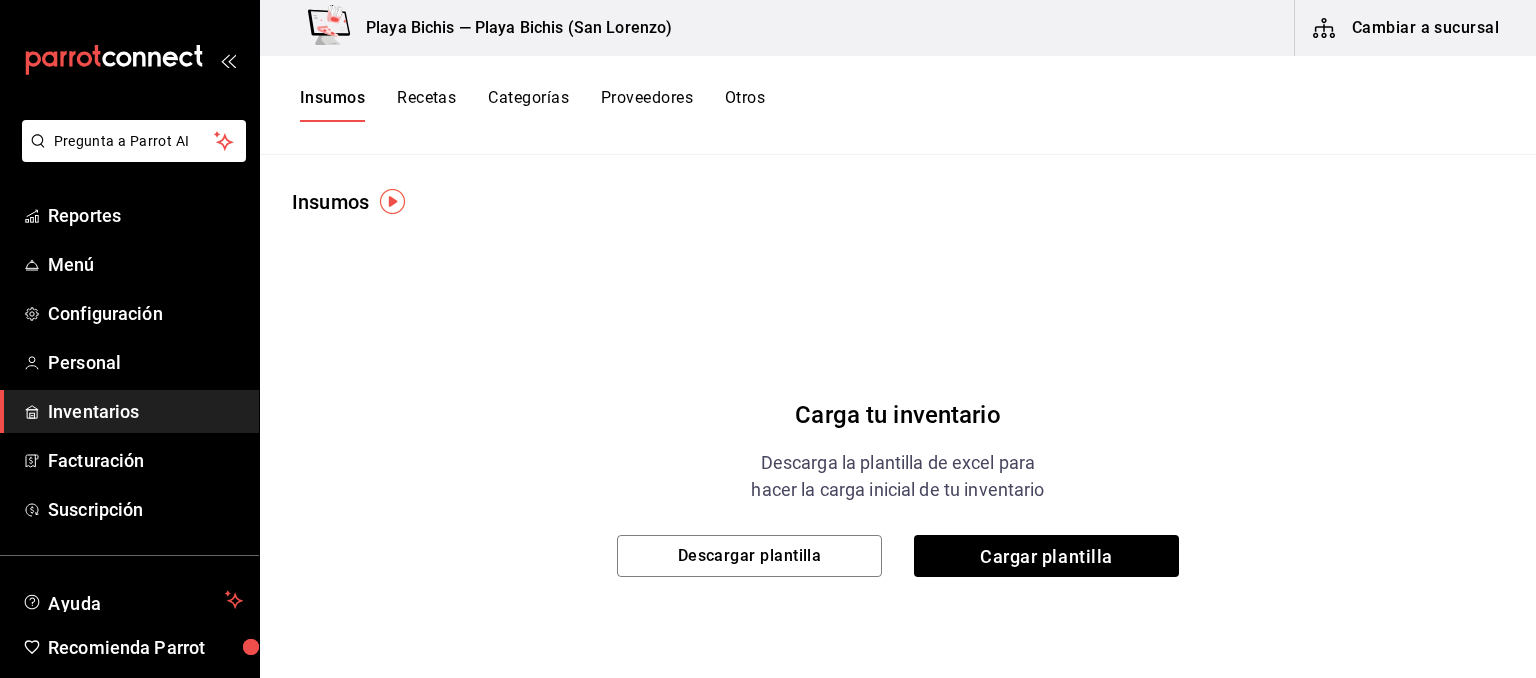 click on "Recetas" at bounding box center (426, 105) 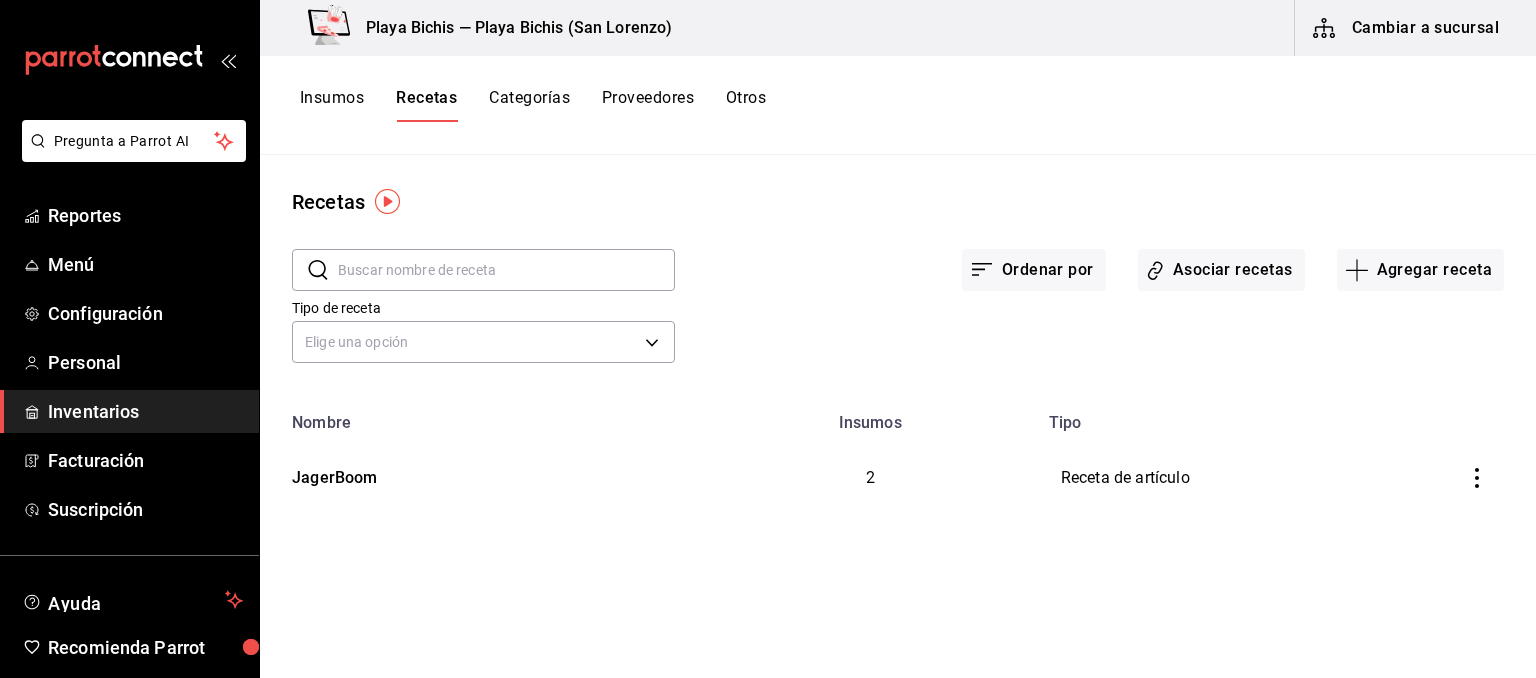 click at bounding box center (506, 270) 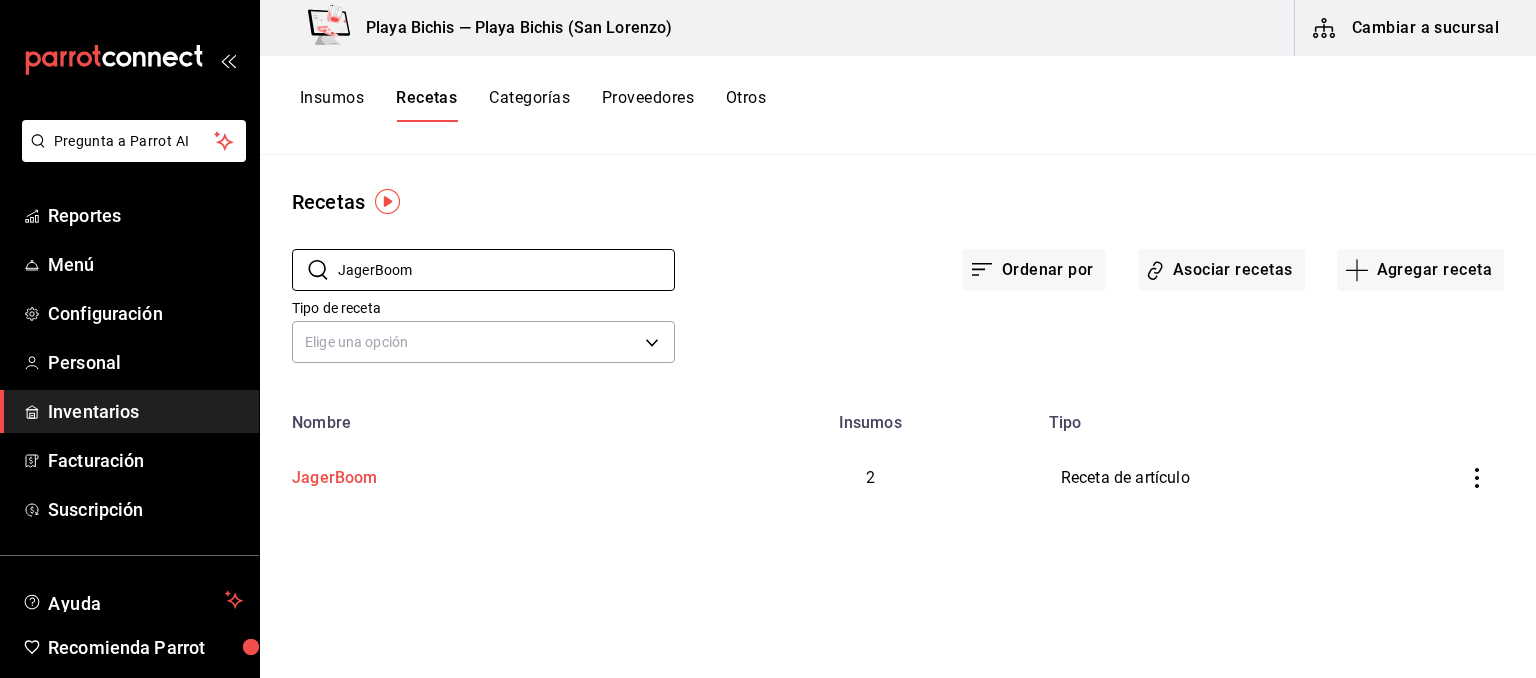 type on "JagerBoom" 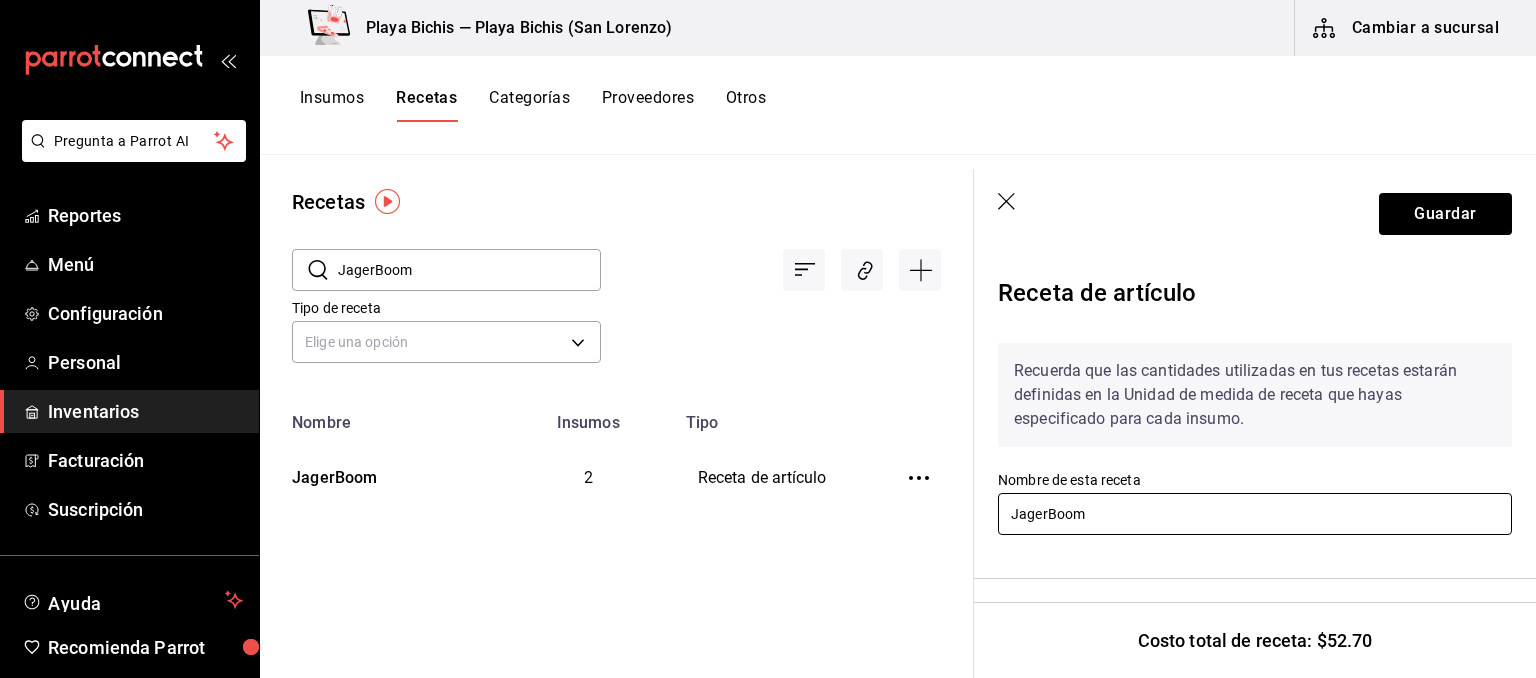 drag, startPoint x: 1092, startPoint y: 517, endPoint x: 933, endPoint y: 514, distance: 159.0283 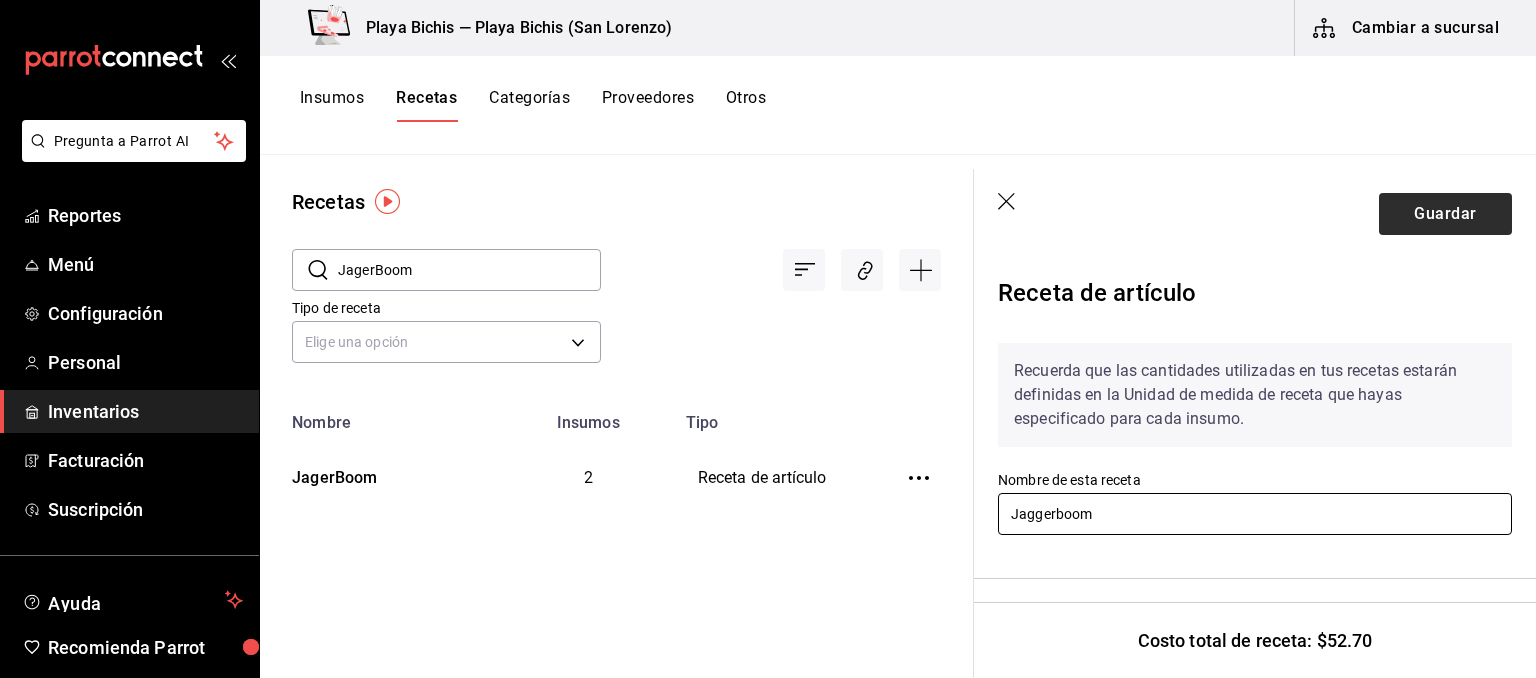type on "Jaggerboom" 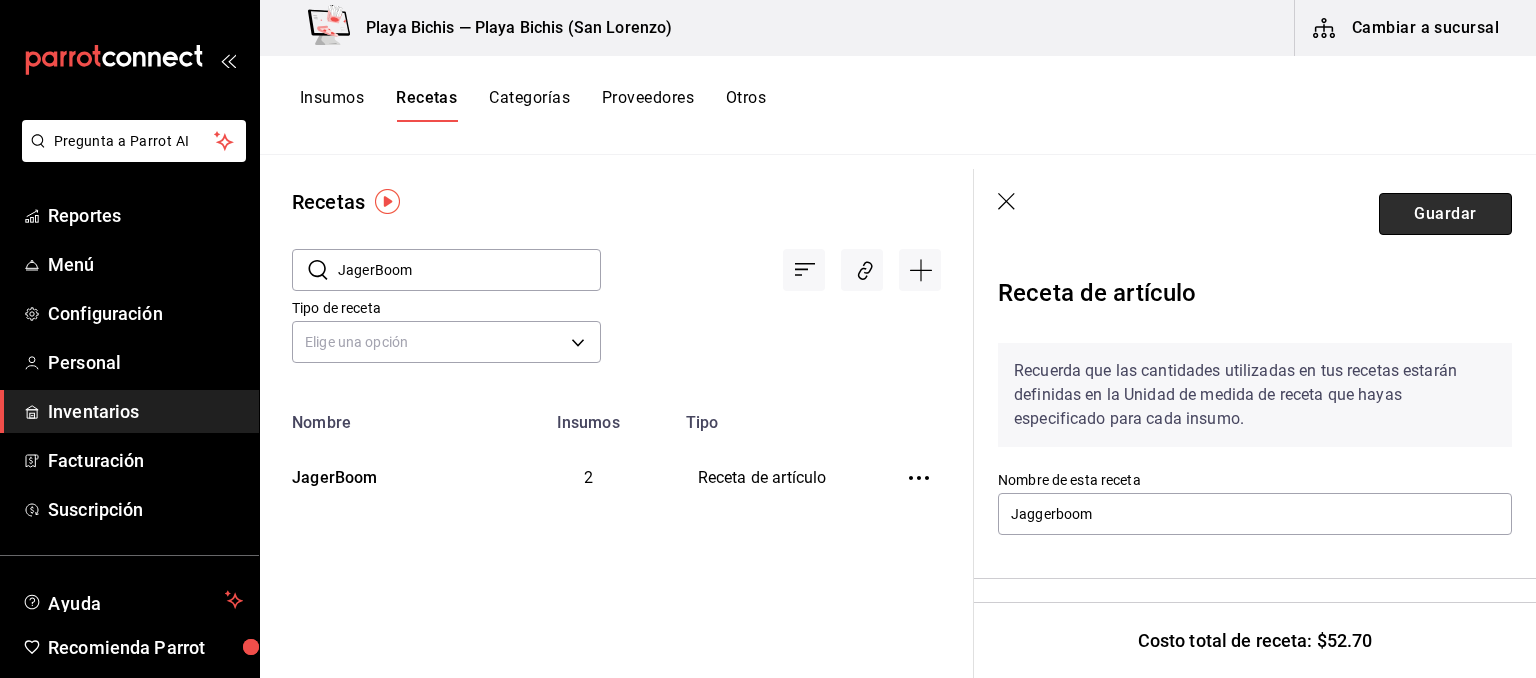 click on "Guardar" at bounding box center (1445, 214) 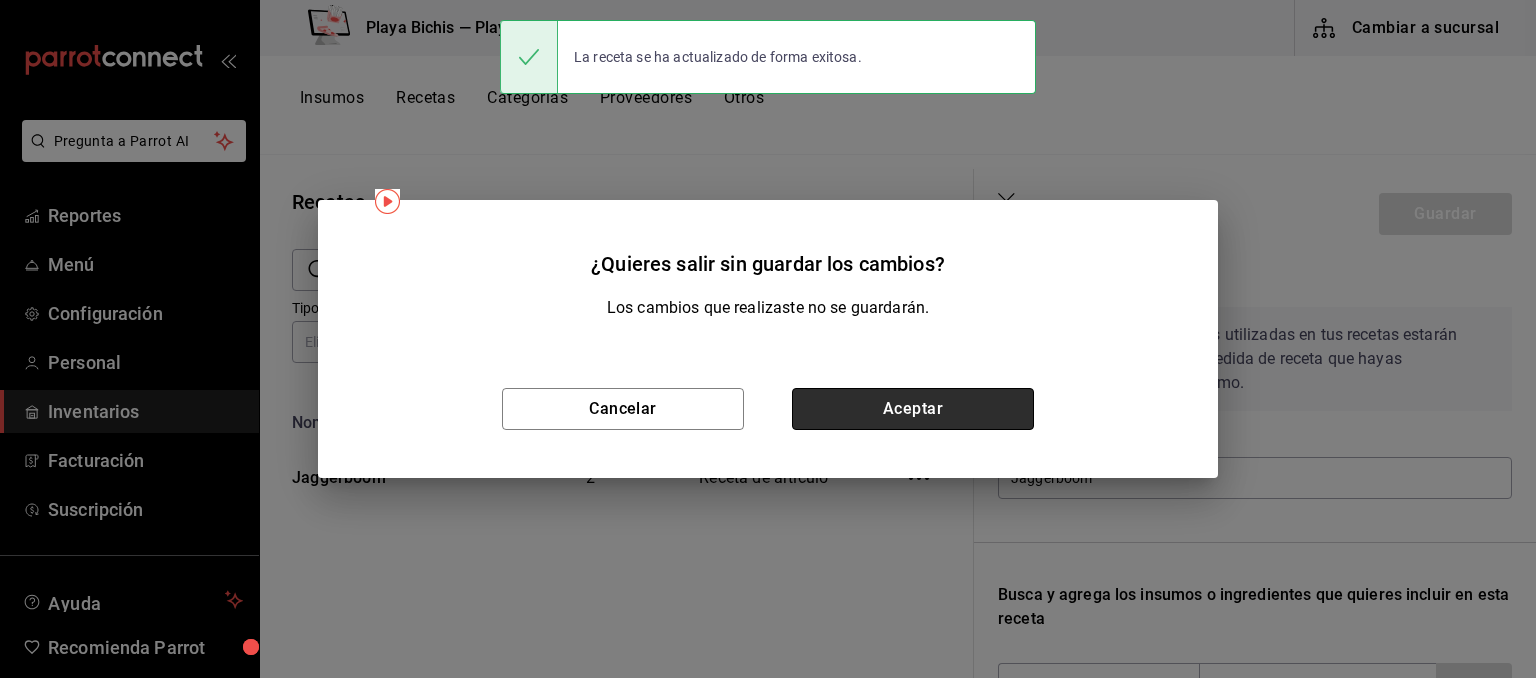 click on "Aceptar" at bounding box center [913, 409] 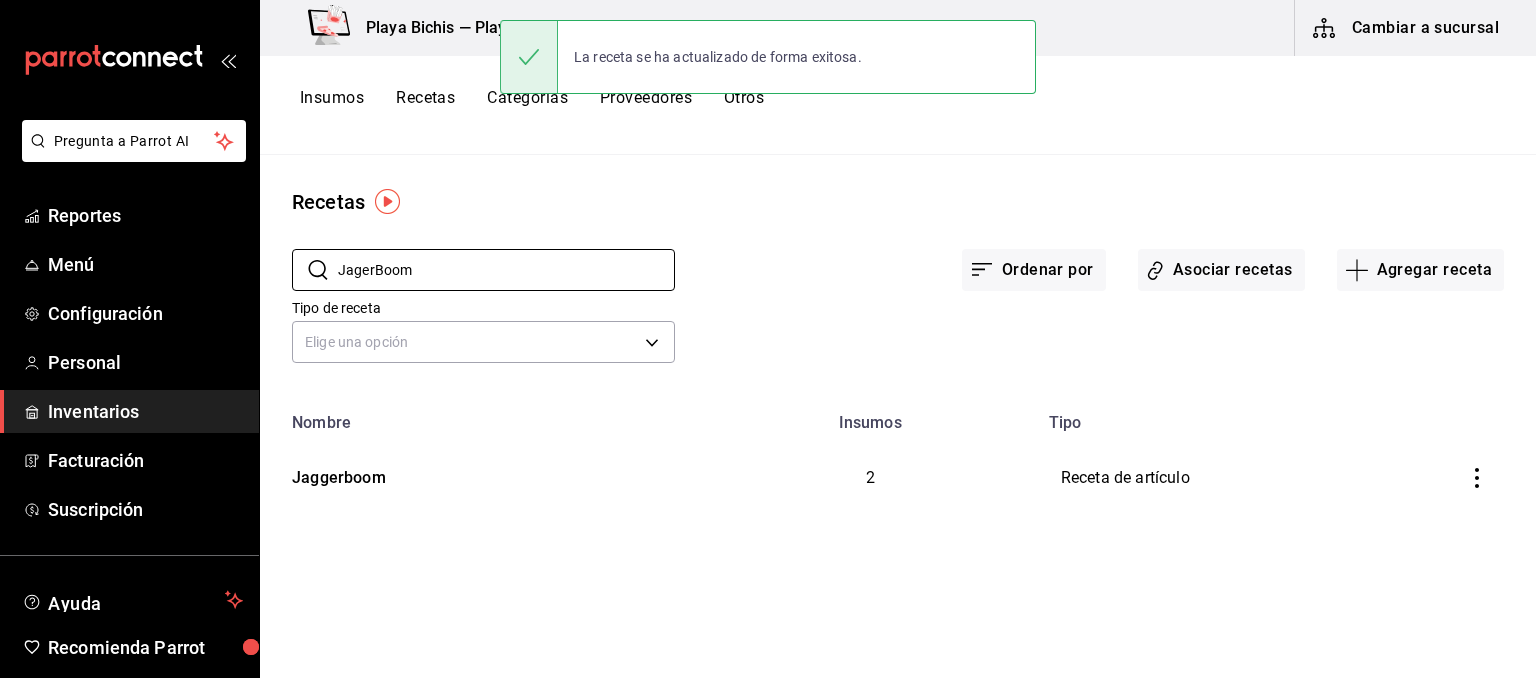 drag, startPoint x: 497, startPoint y: 264, endPoint x: 286, endPoint y: 272, distance: 211.15161 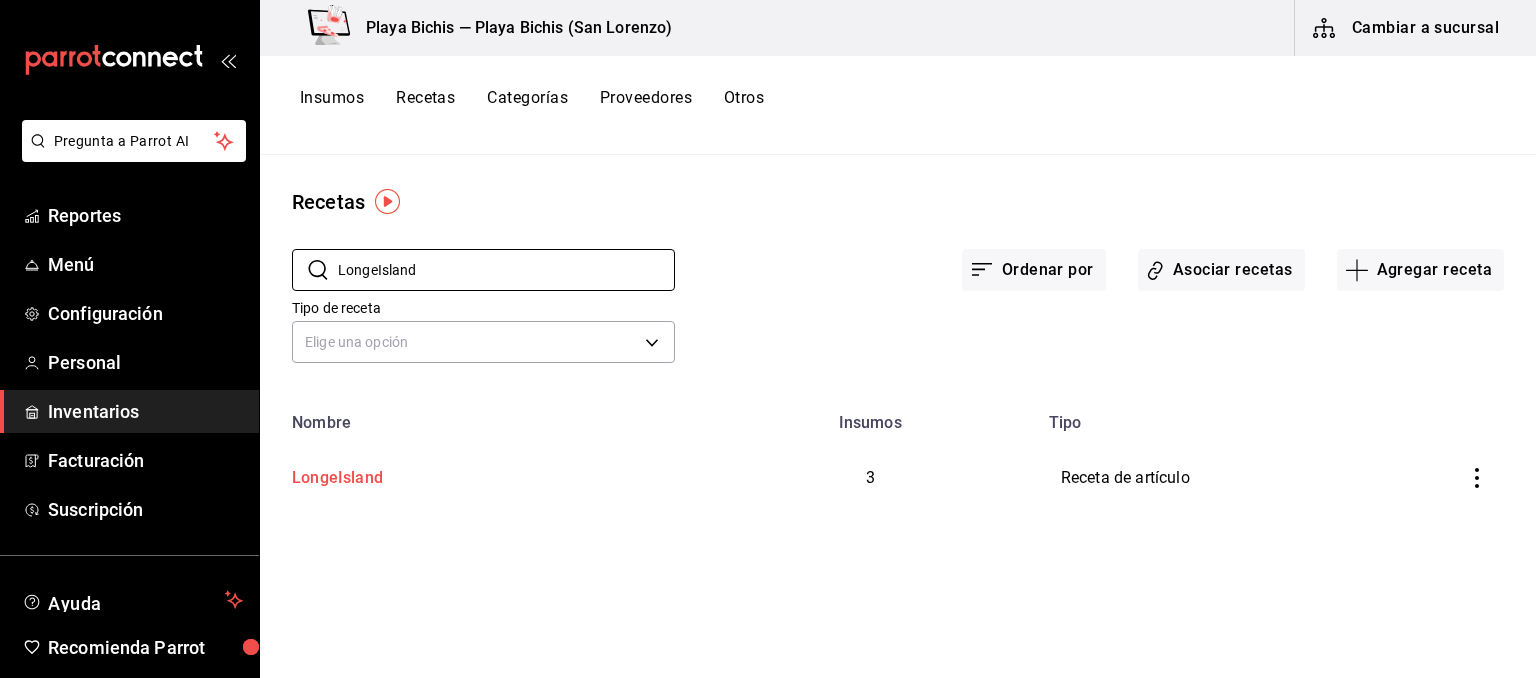 type on "LongeIsland" 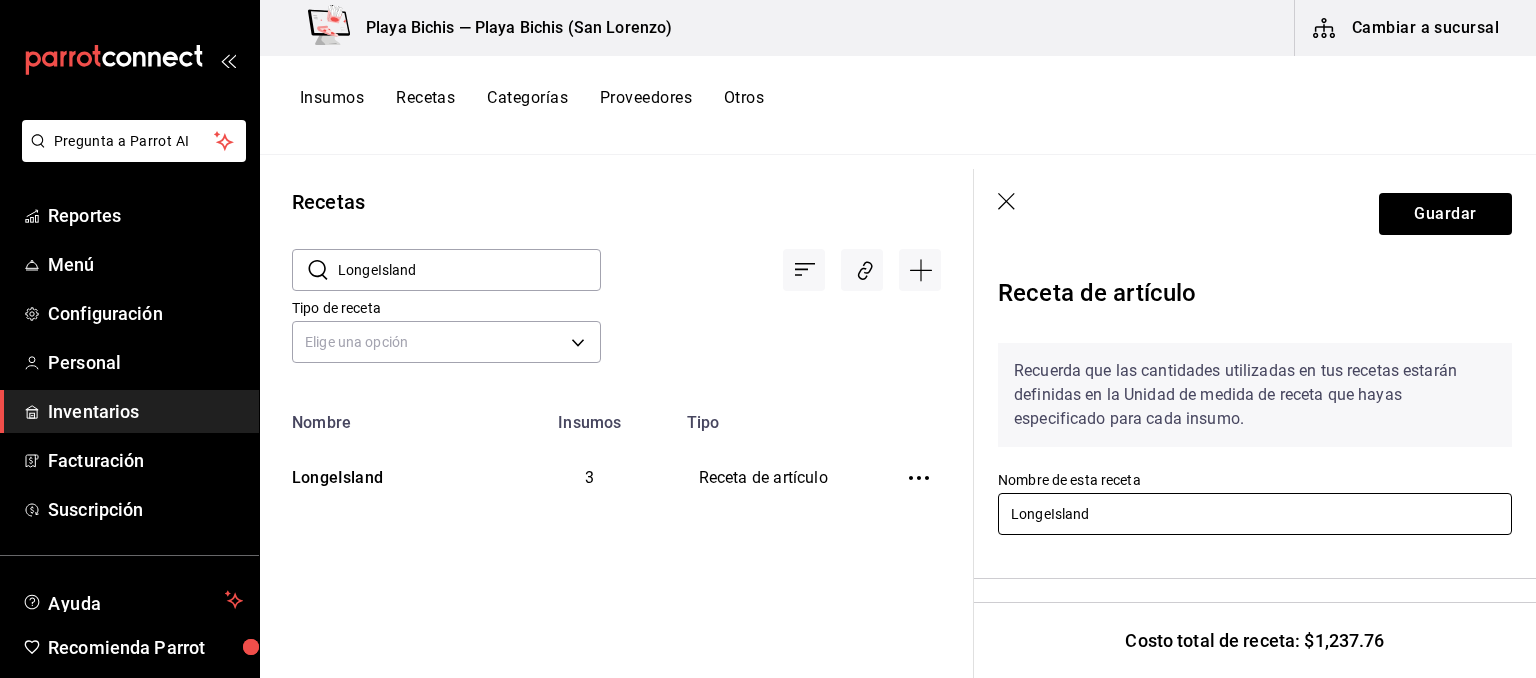 drag, startPoint x: 1112, startPoint y: 512, endPoint x: 946, endPoint y: 514, distance: 166.01205 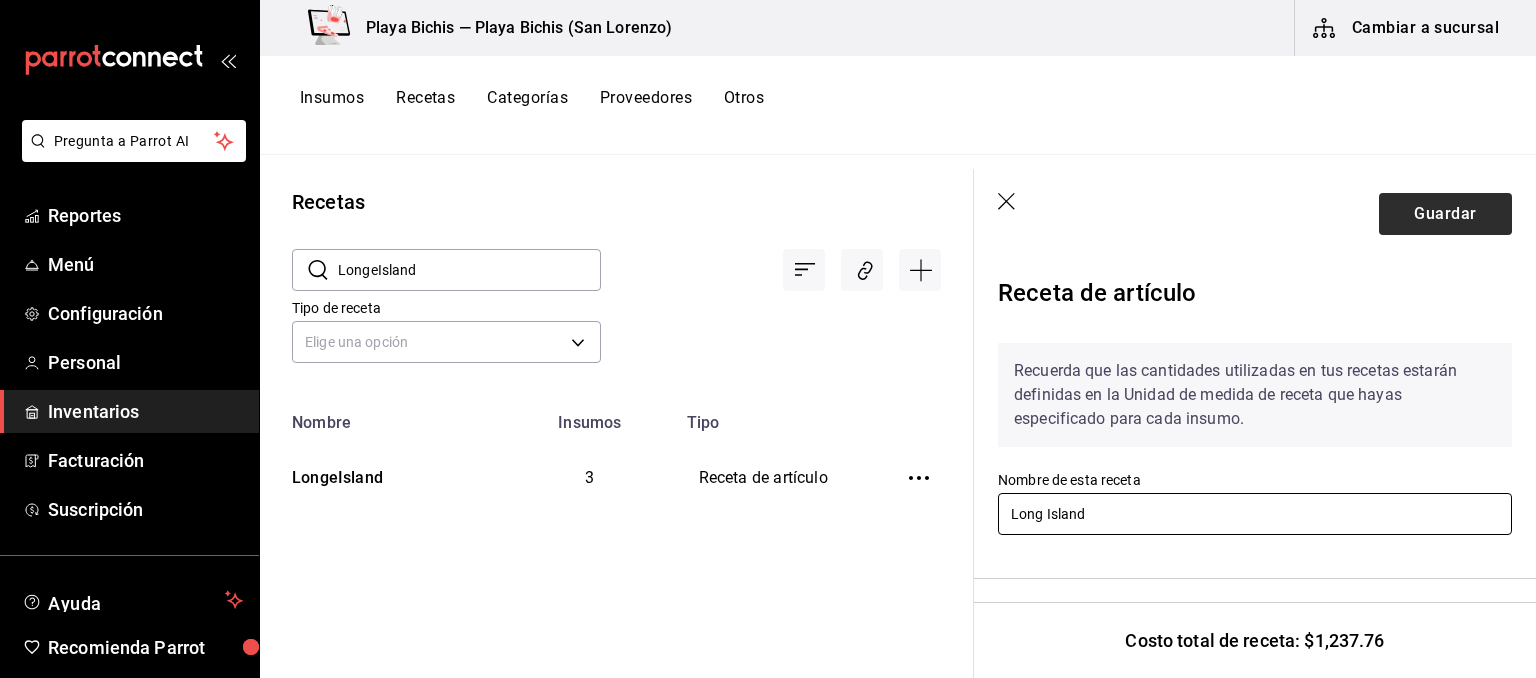 type on "Long Island" 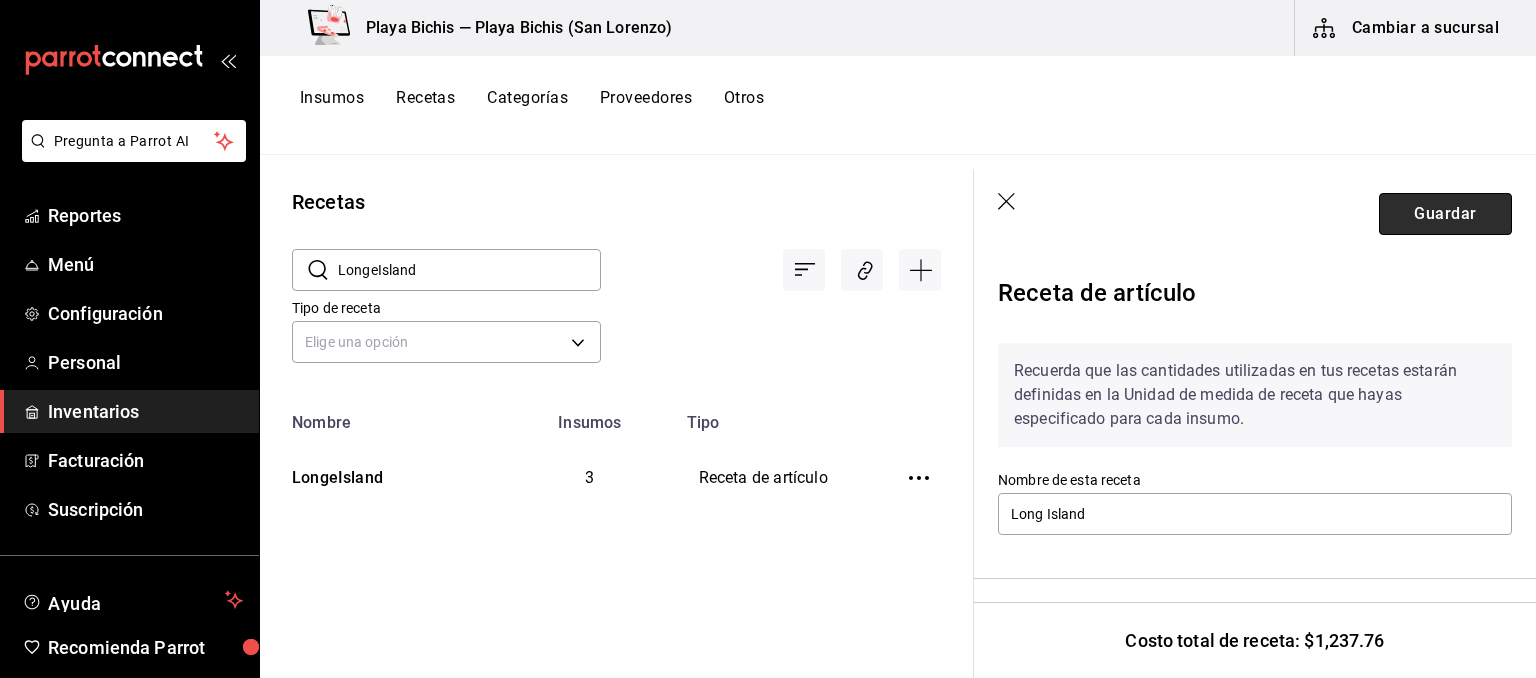 click on "Guardar" at bounding box center [1445, 214] 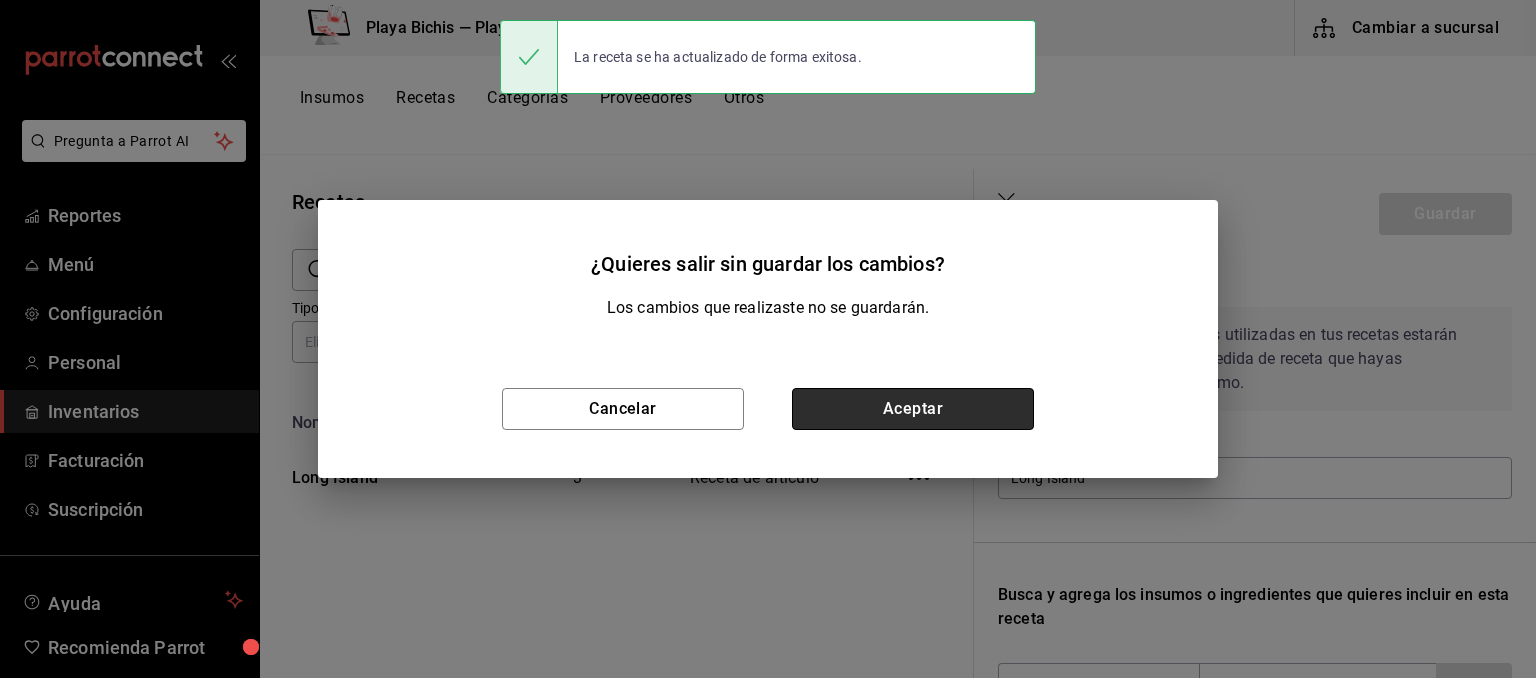 click on "Aceptar" at bounding box center [913, 409] 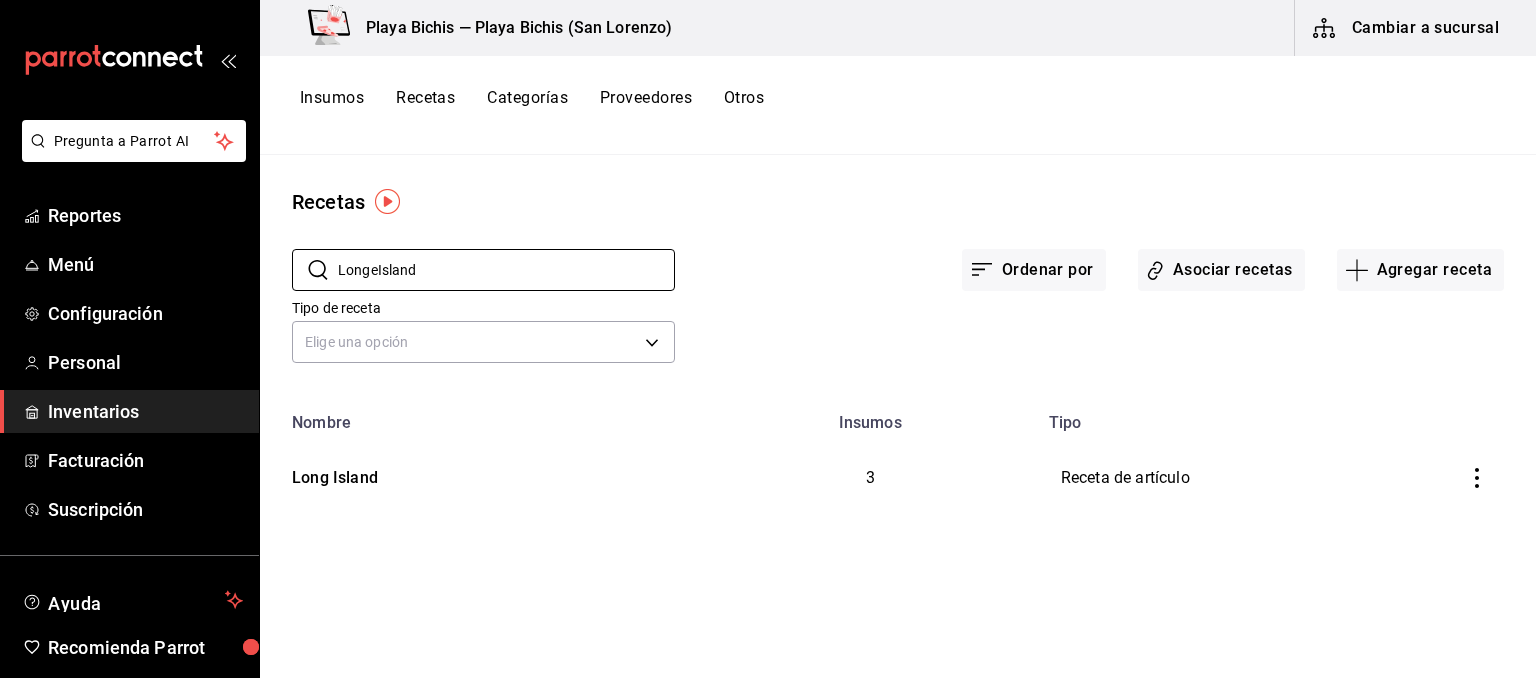 drag, startPoint x: 433, startPoint y: 271, endPoint x: 170, endPoint y: 242, distance: 264.59402 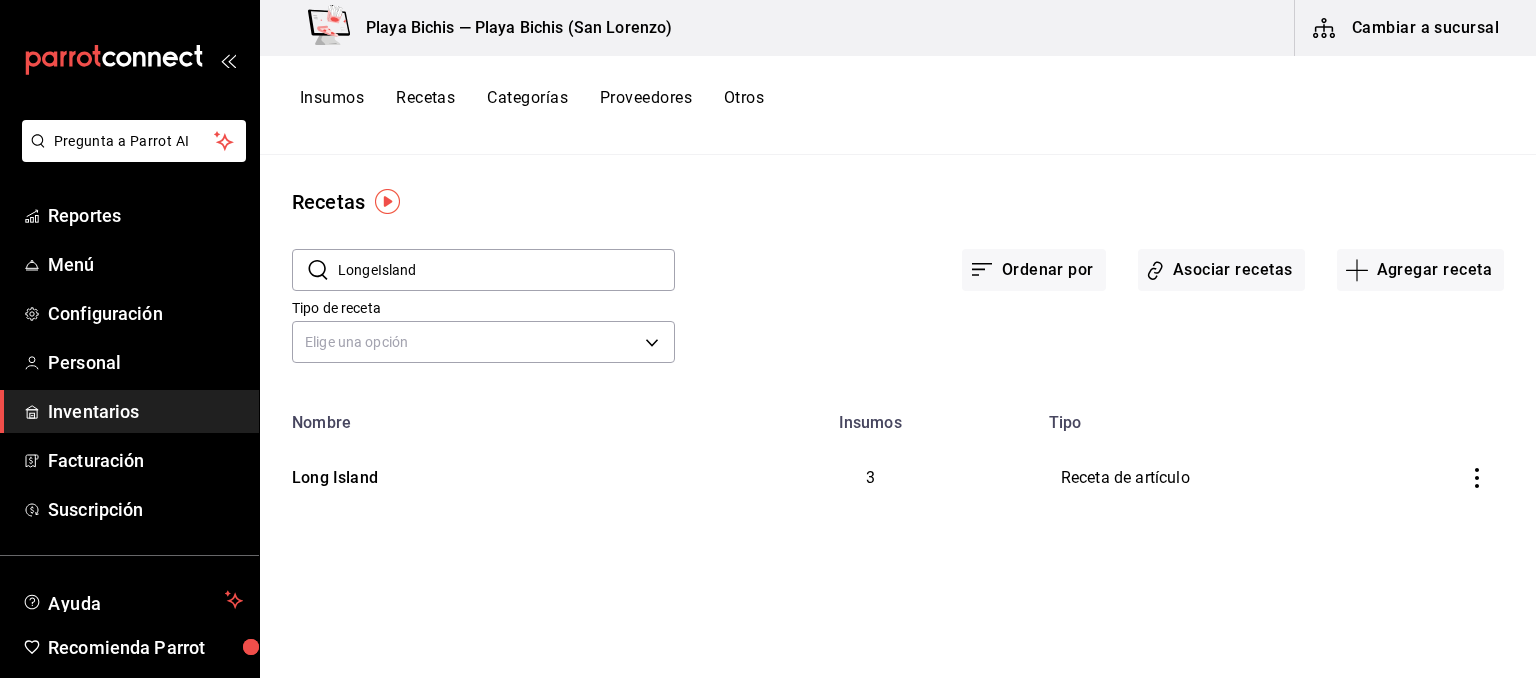click on "LongeIsland" at bounding box center [506, 270] 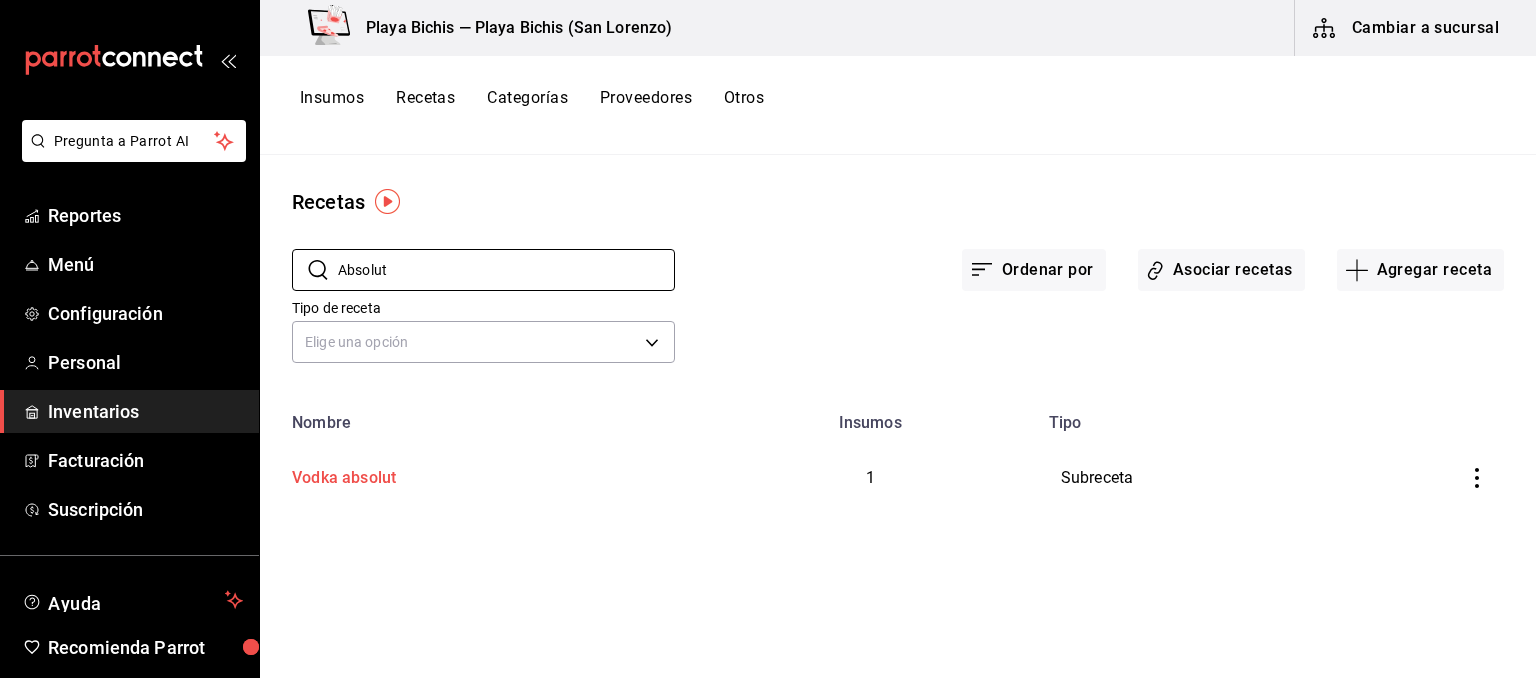 type on "Absolut" 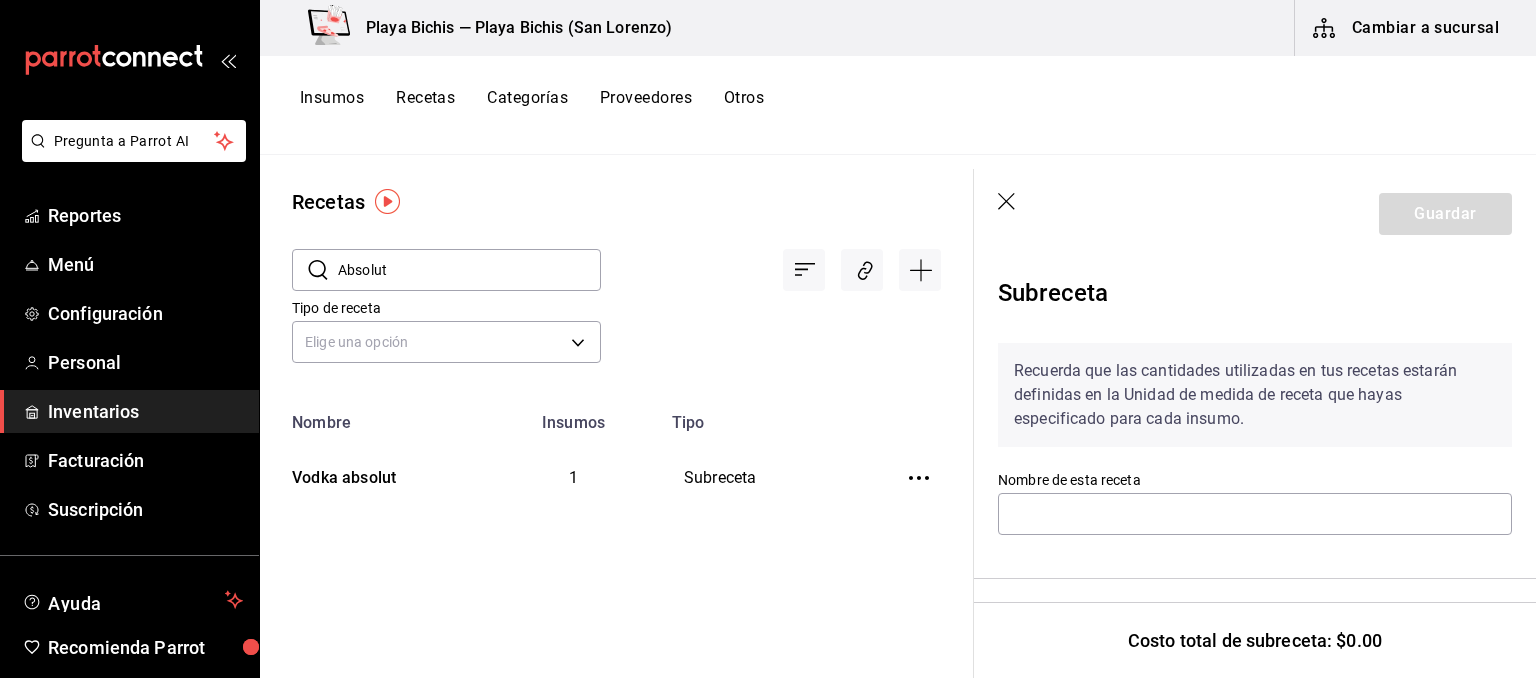 type on "Vodka absolut" 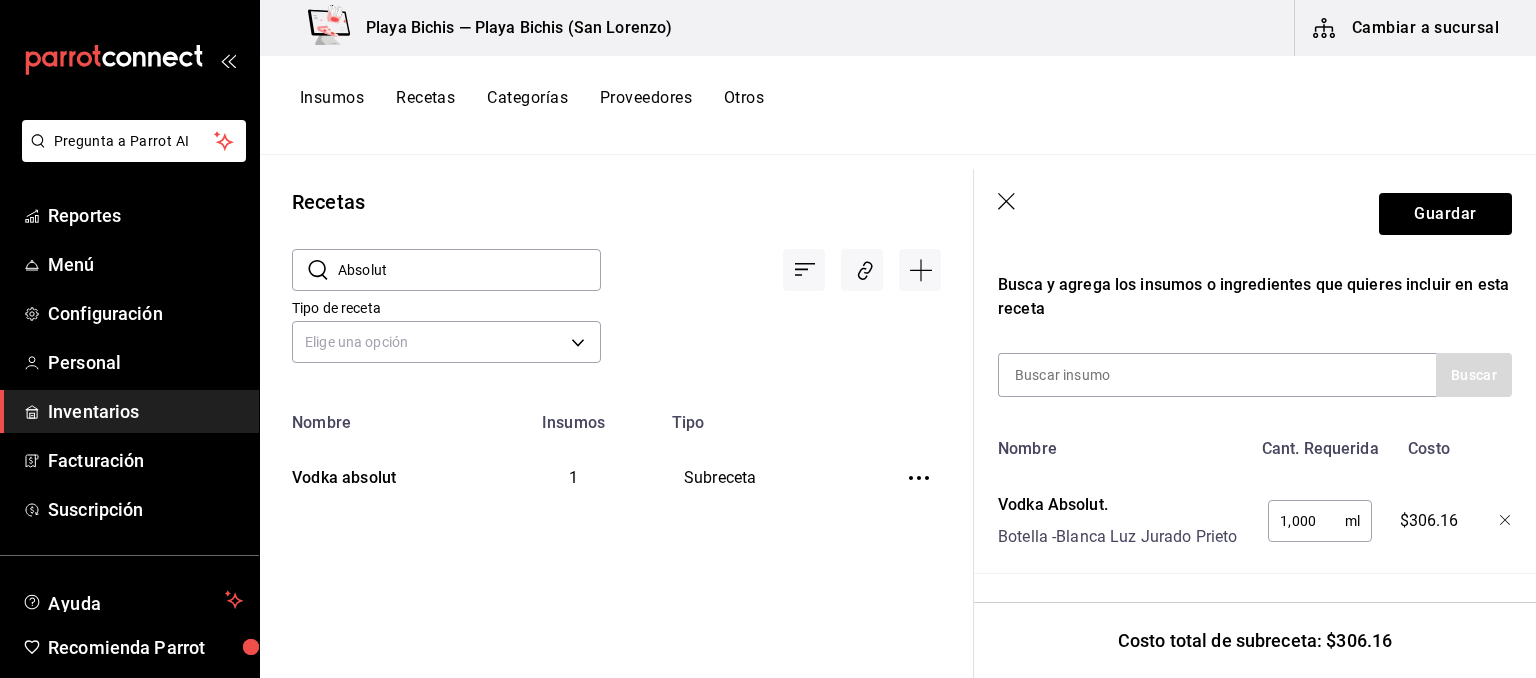 scroll, scrollTop: 0, scrollLeft: 0, axis: both 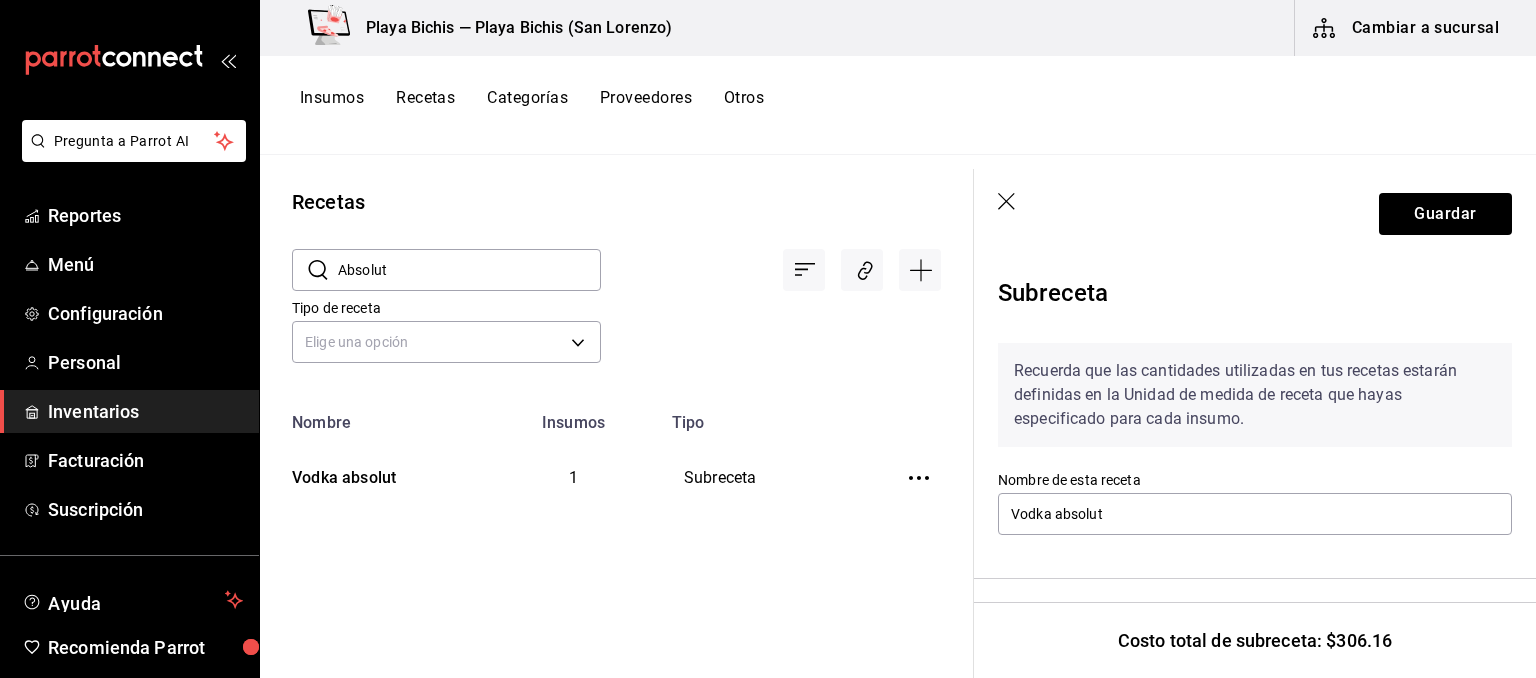 click 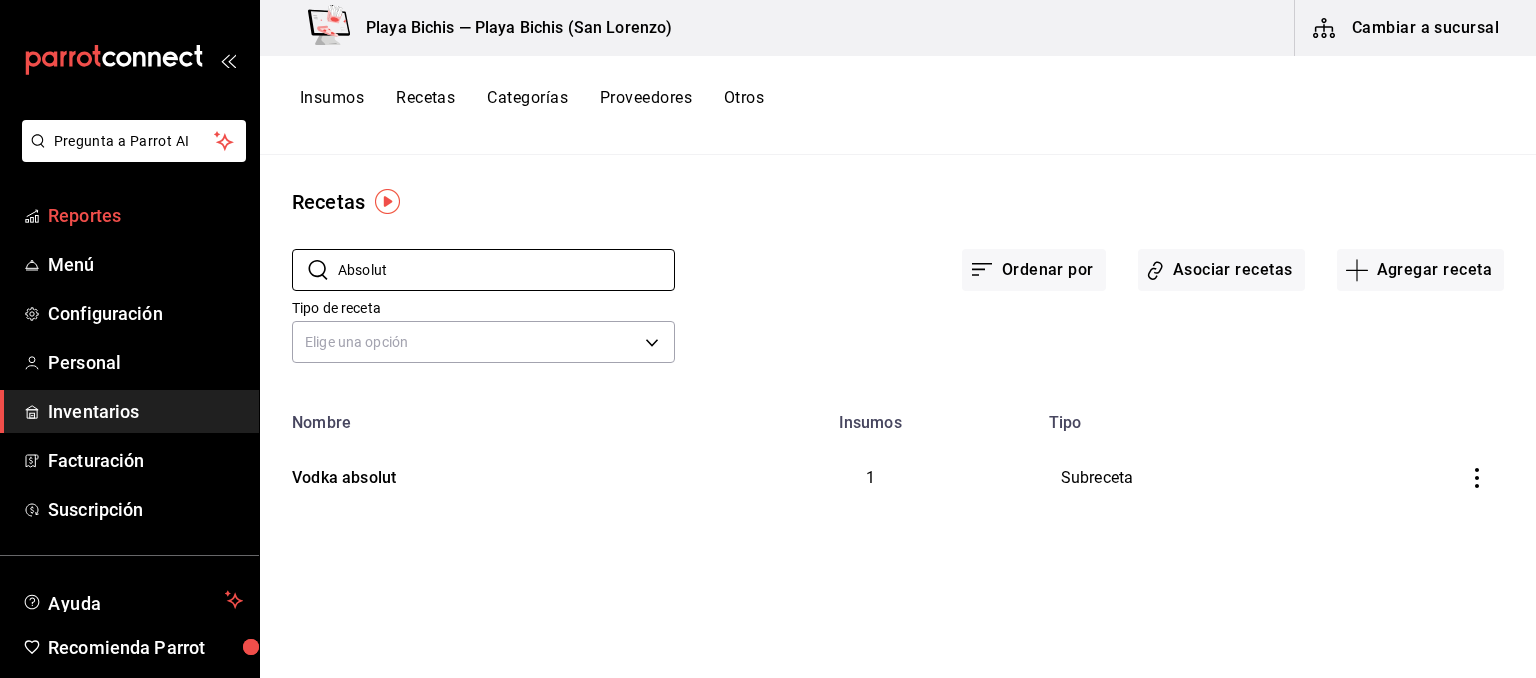 drag, startPoint x: 404, startPoint y: 262, endPoint x: 236, endPoint y: 233, distance: 170.4846 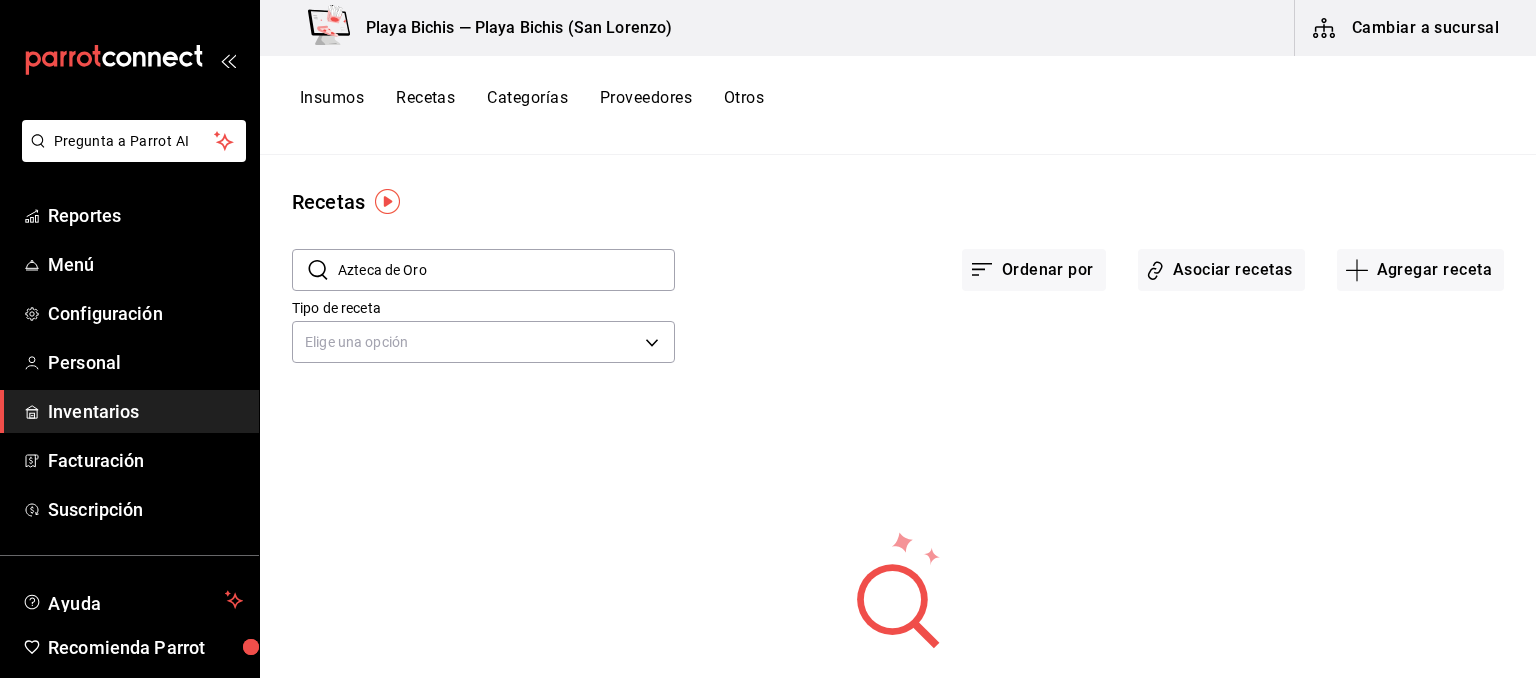 click on "Azteca de Oro" at bounding box center (506, 270) 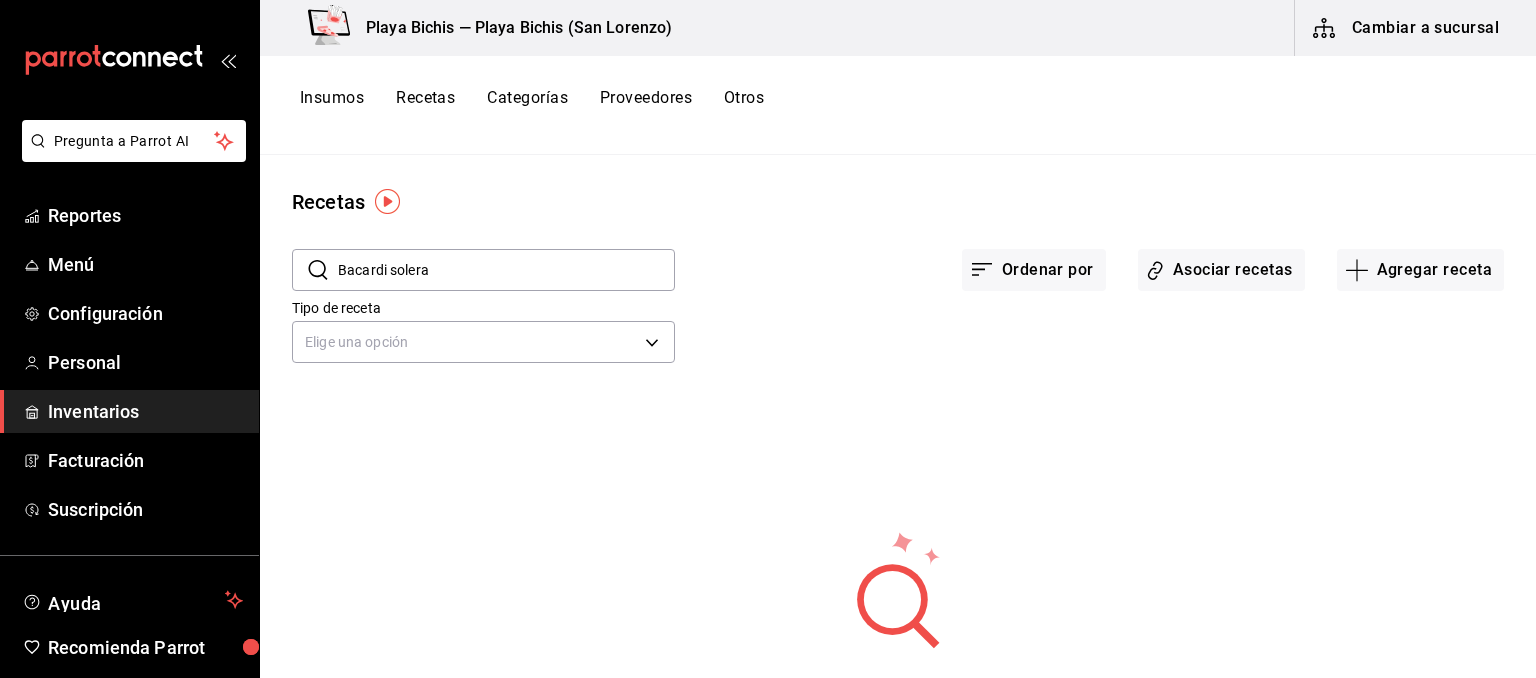 click on "Bacardi solera" at bounding box center [506, 270] 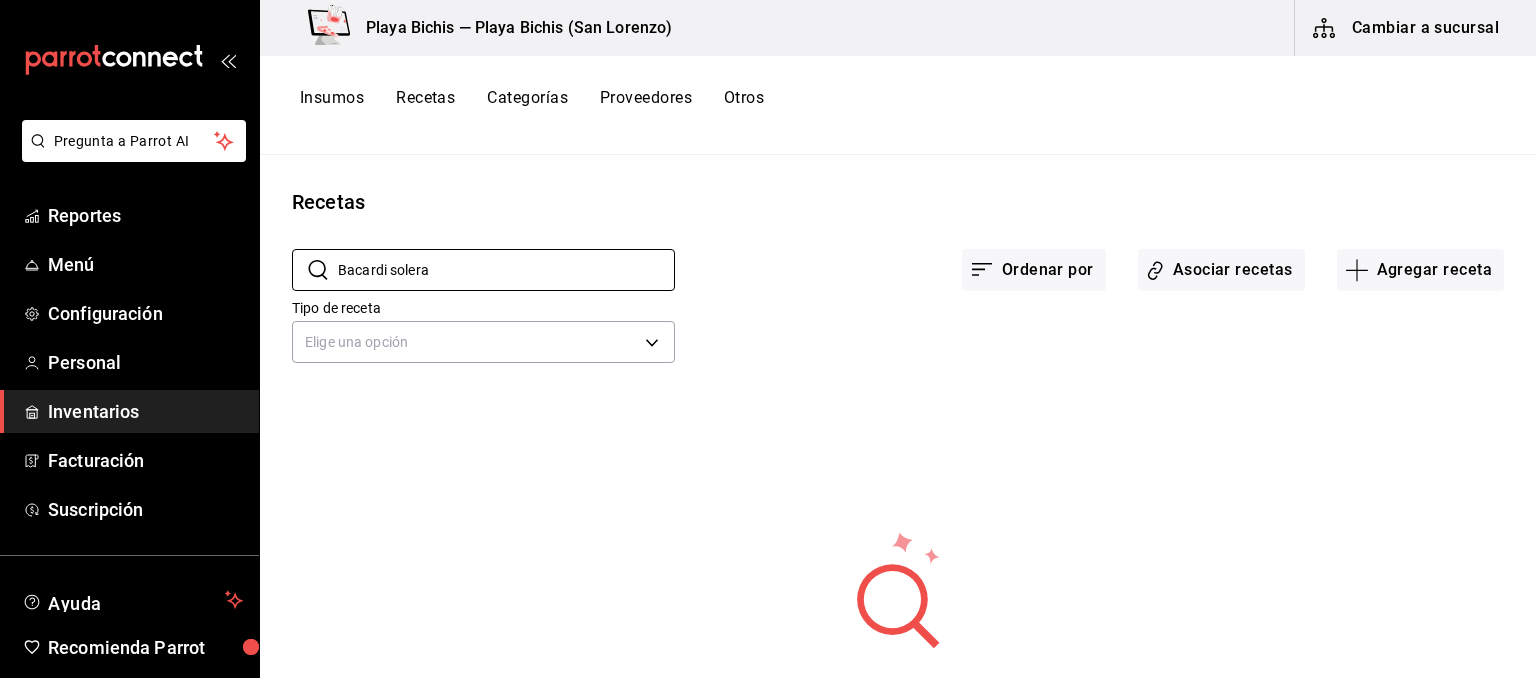 scroll, scrollTop: 97, scrollLeft: 0, axis: vertical 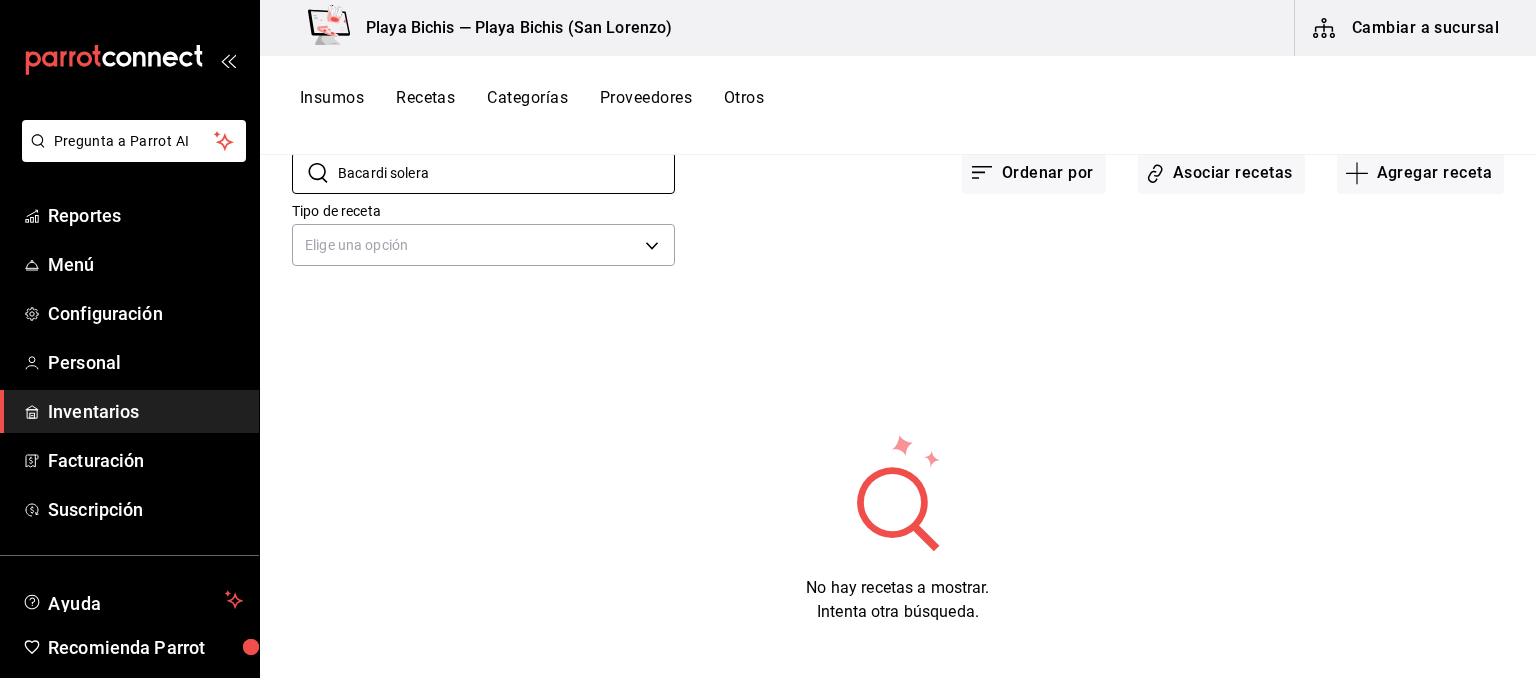 drag, startPoint x: 468, startPoint y: 166, endPoint x: 271, endPoint y: 161, distance: 197.06345 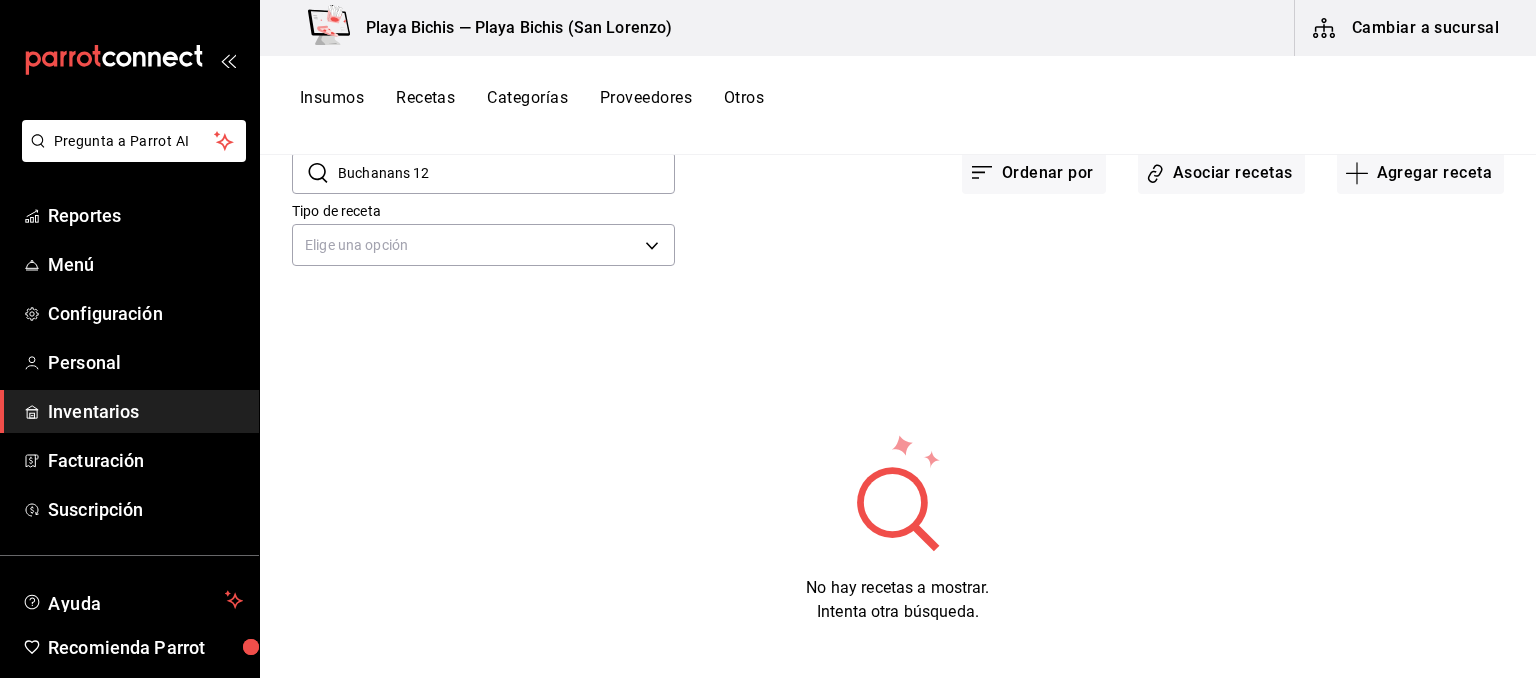 drag, startPoint x: 407, startPoint y: 171, endPoint x: 566, endPoint y: 167, distance: 159.05031 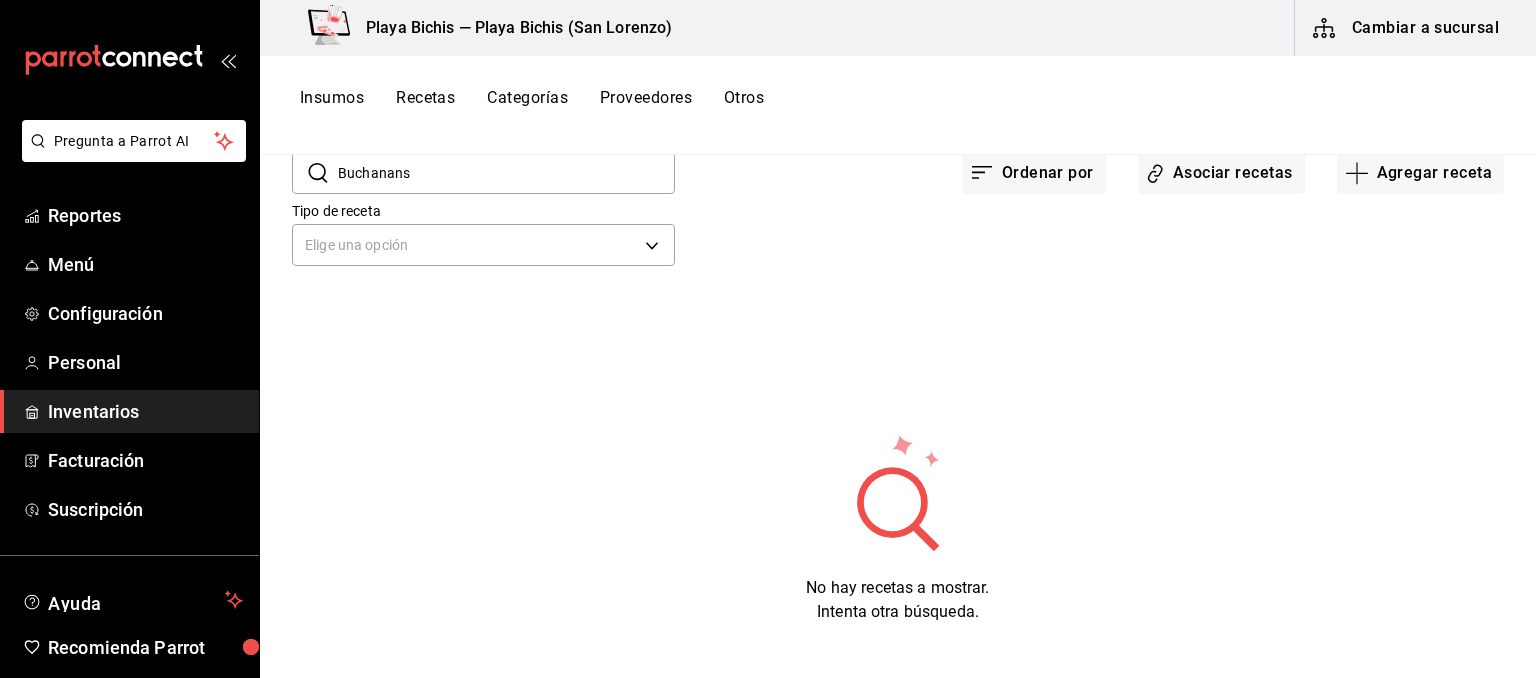type on "Buchanans" 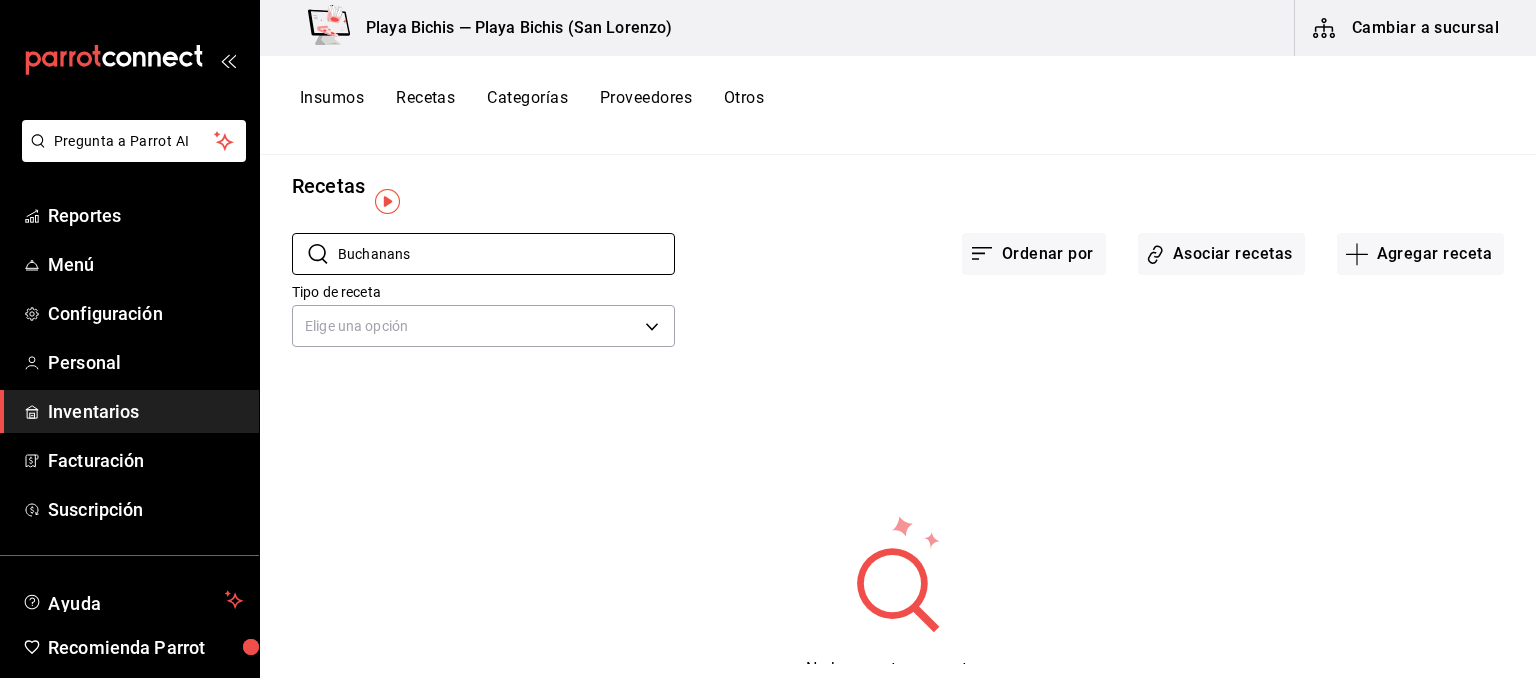 scroll, scrollTop: 0, scrollLeft: 0, axis: both 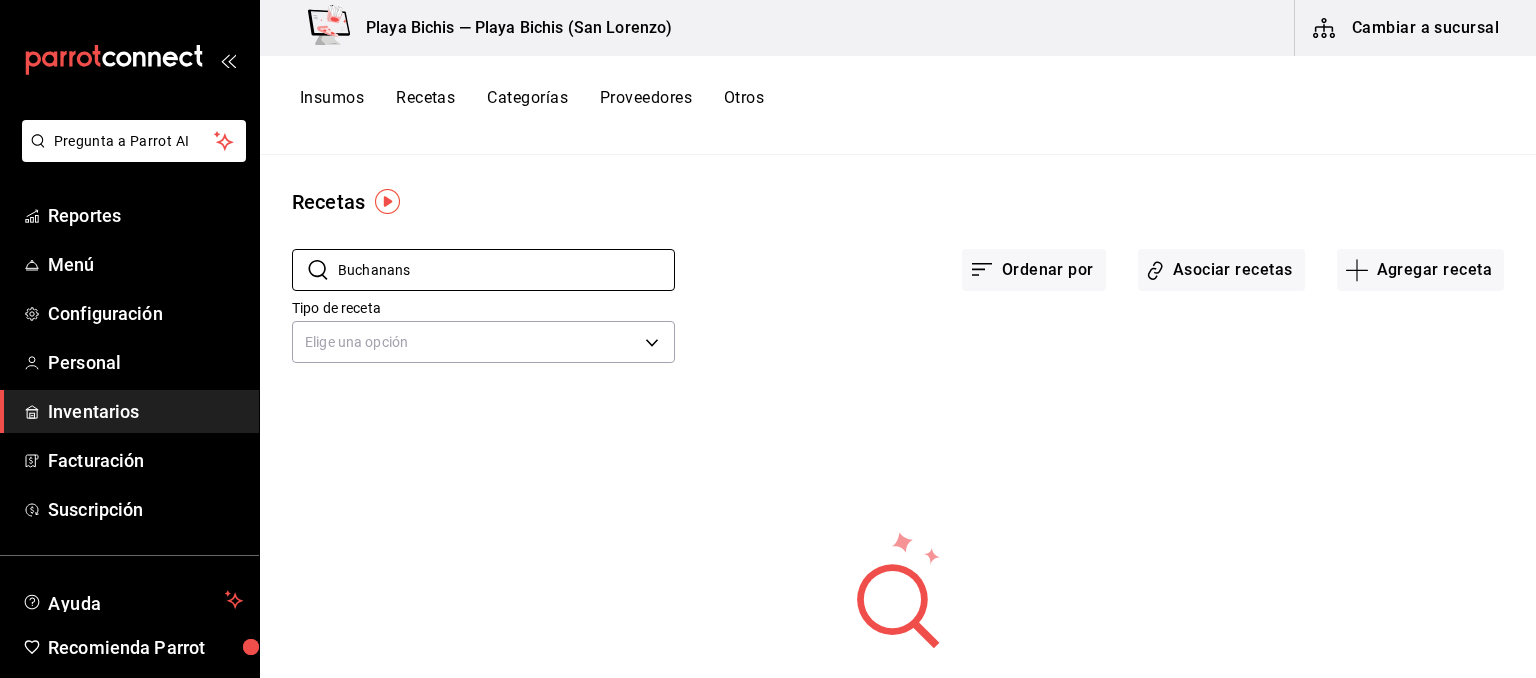 click on "Insumos" at bounding box center (332, 105) 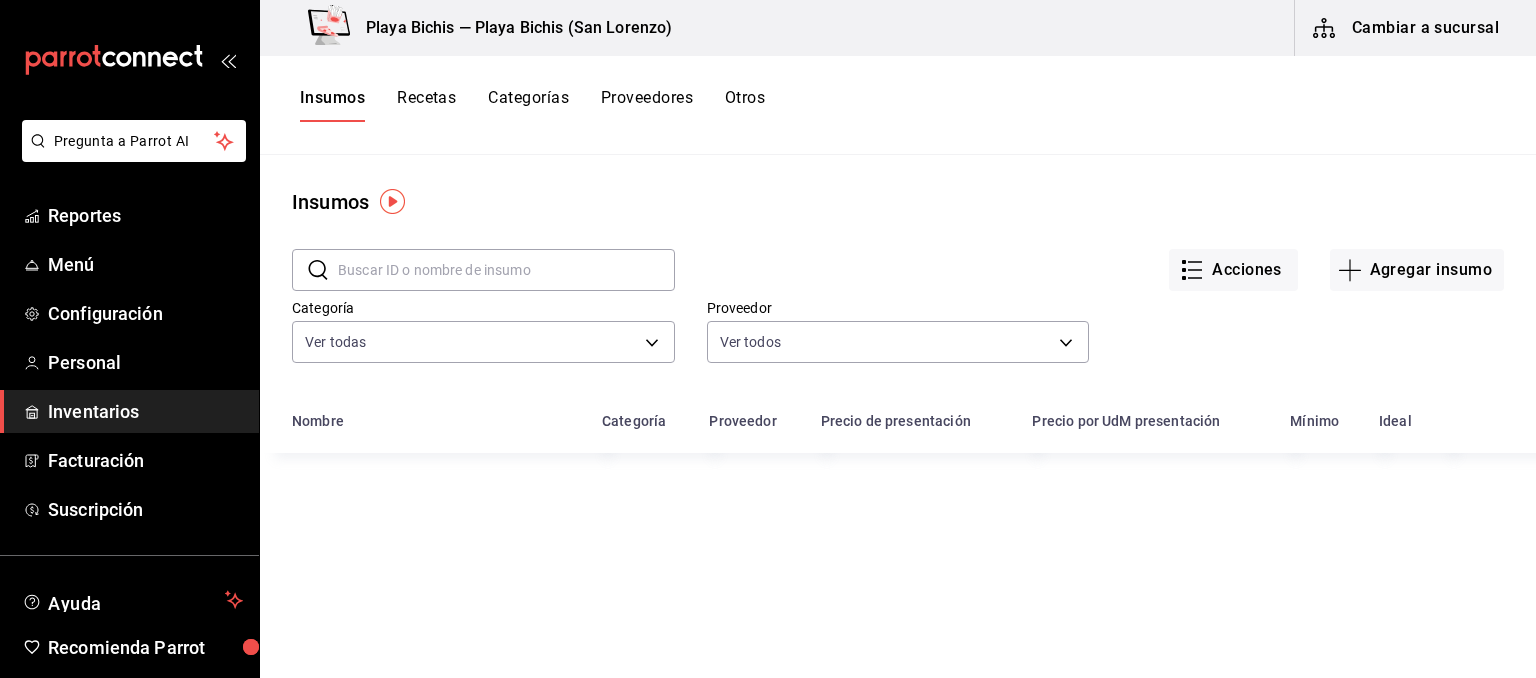 click at bounding box center (506, 270) 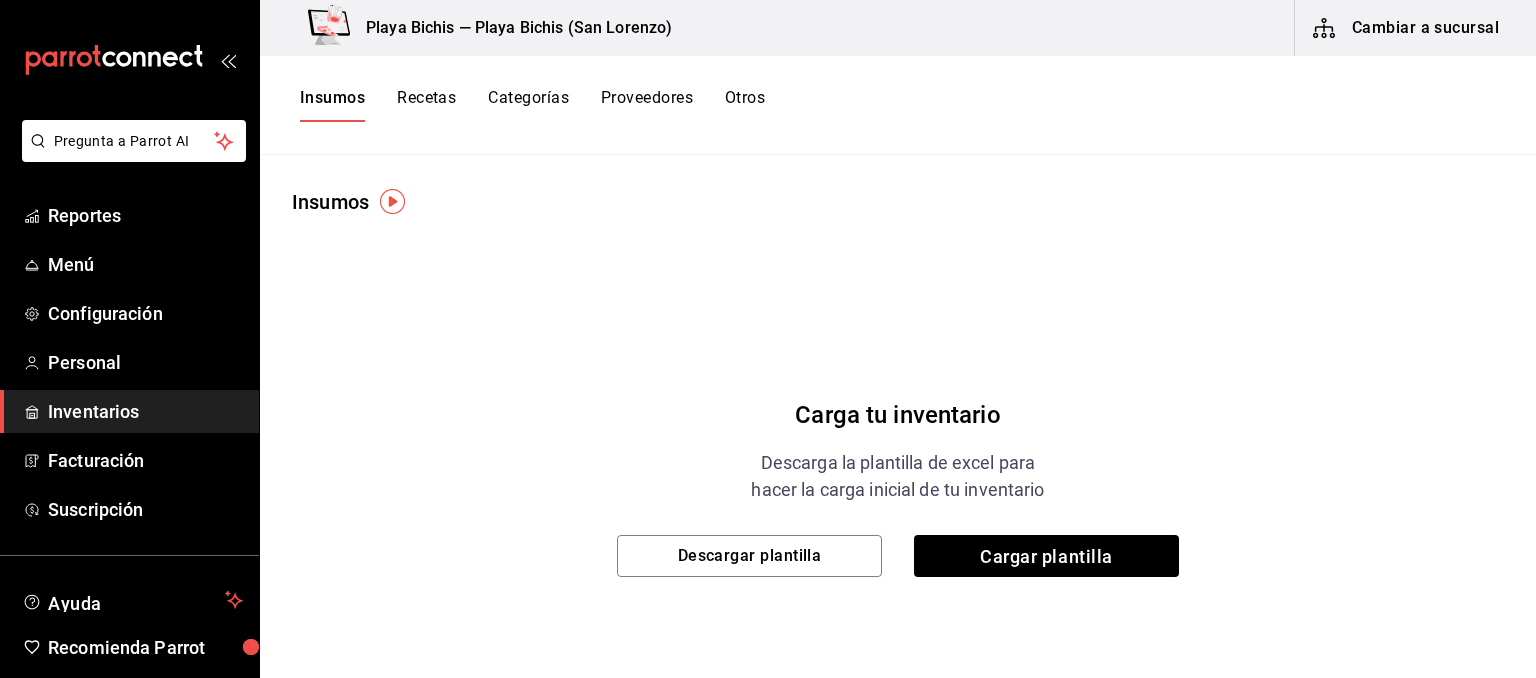 click on "Recetas" at bounding box center [426, 105] 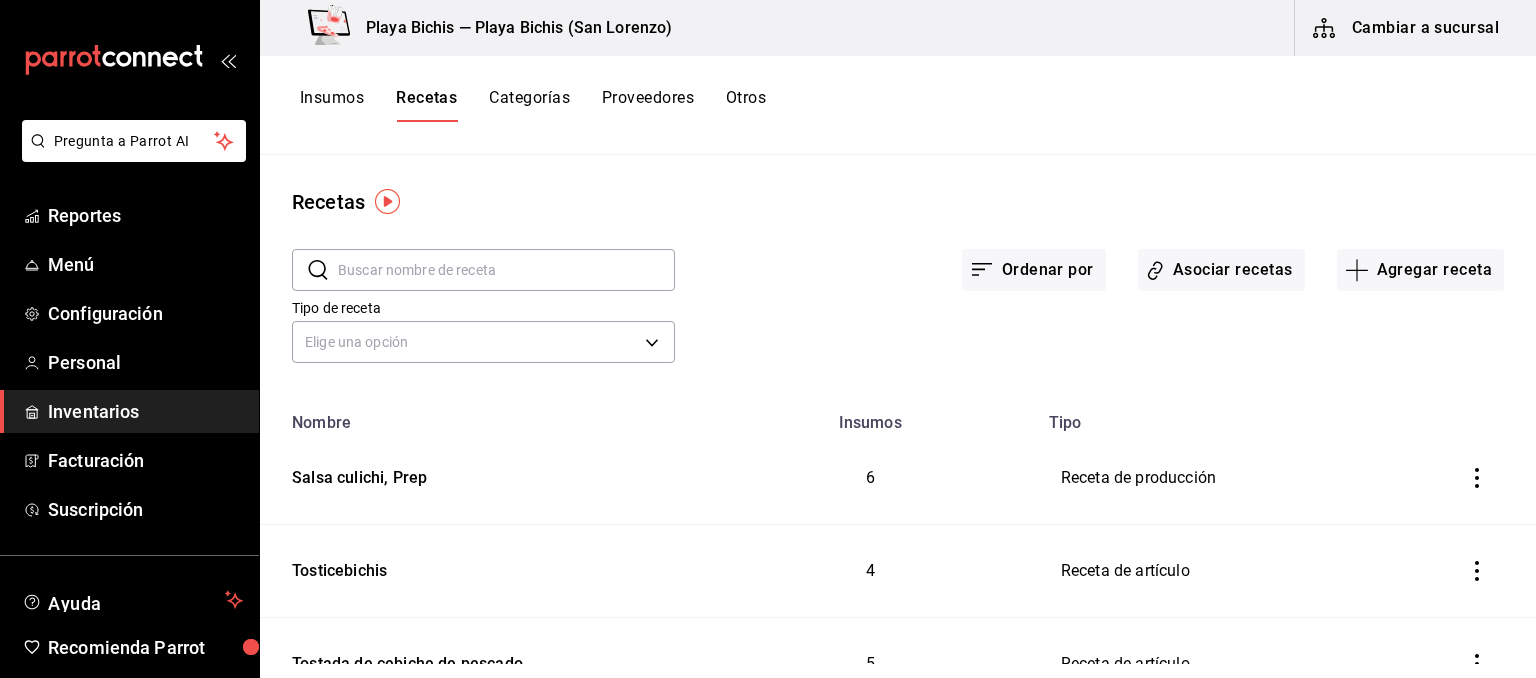 click at bounding box center [506, 270] 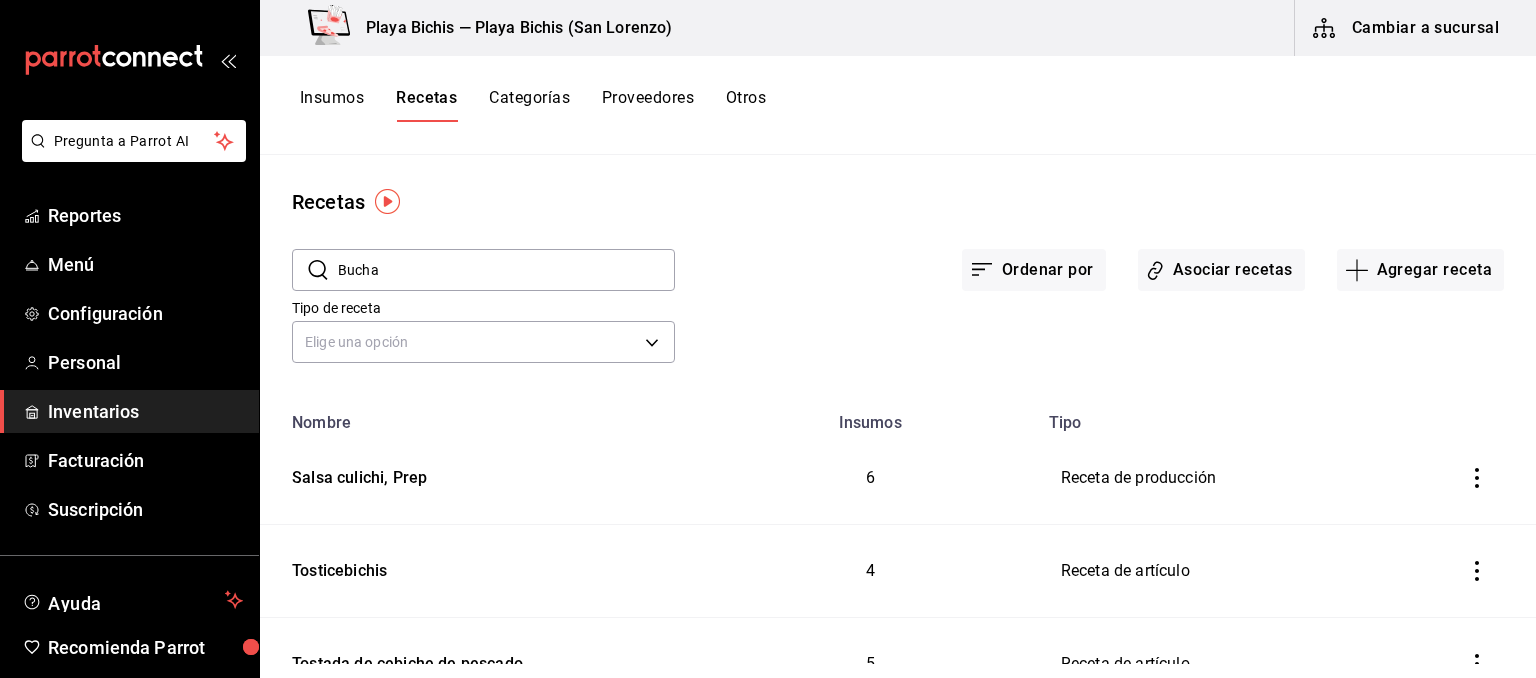 type on "Bucha" 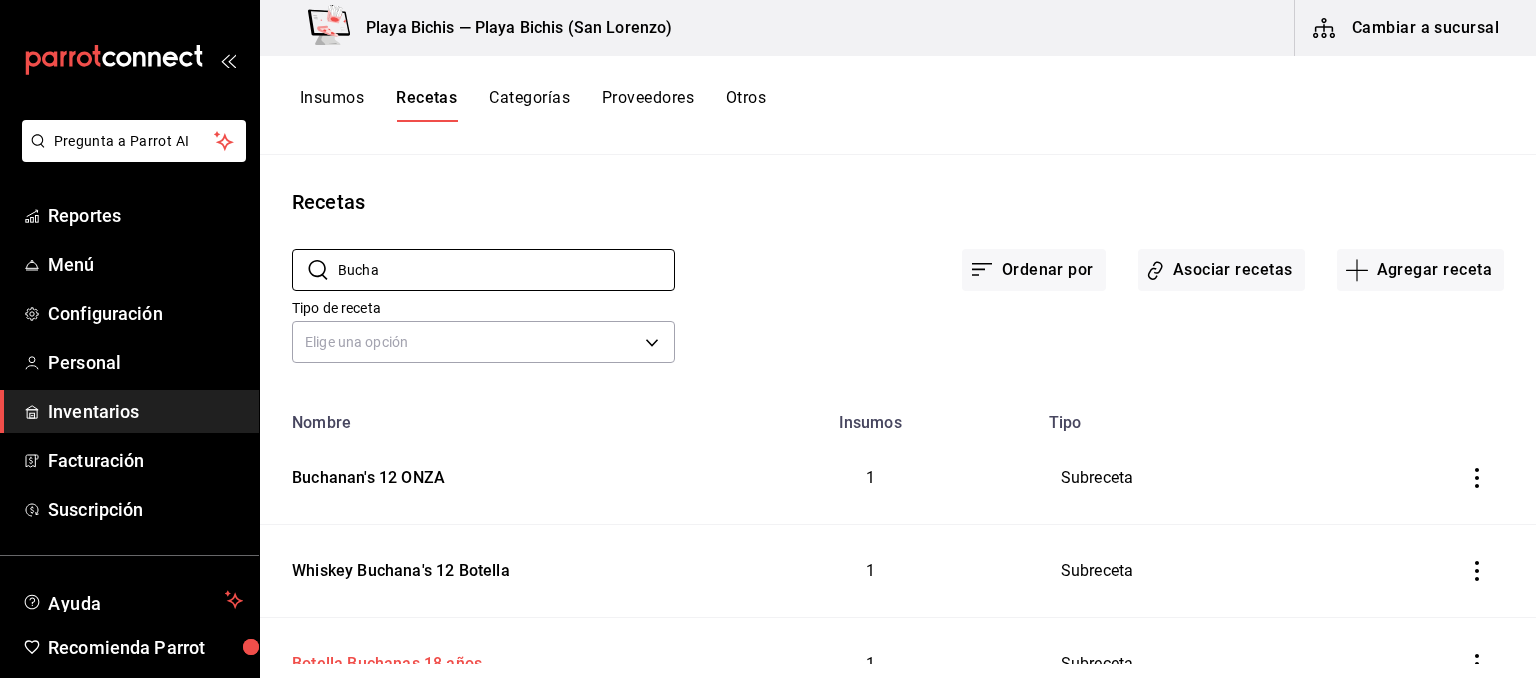scroll, scrollTop: 86, scrollLeft: 0, axis: vertical 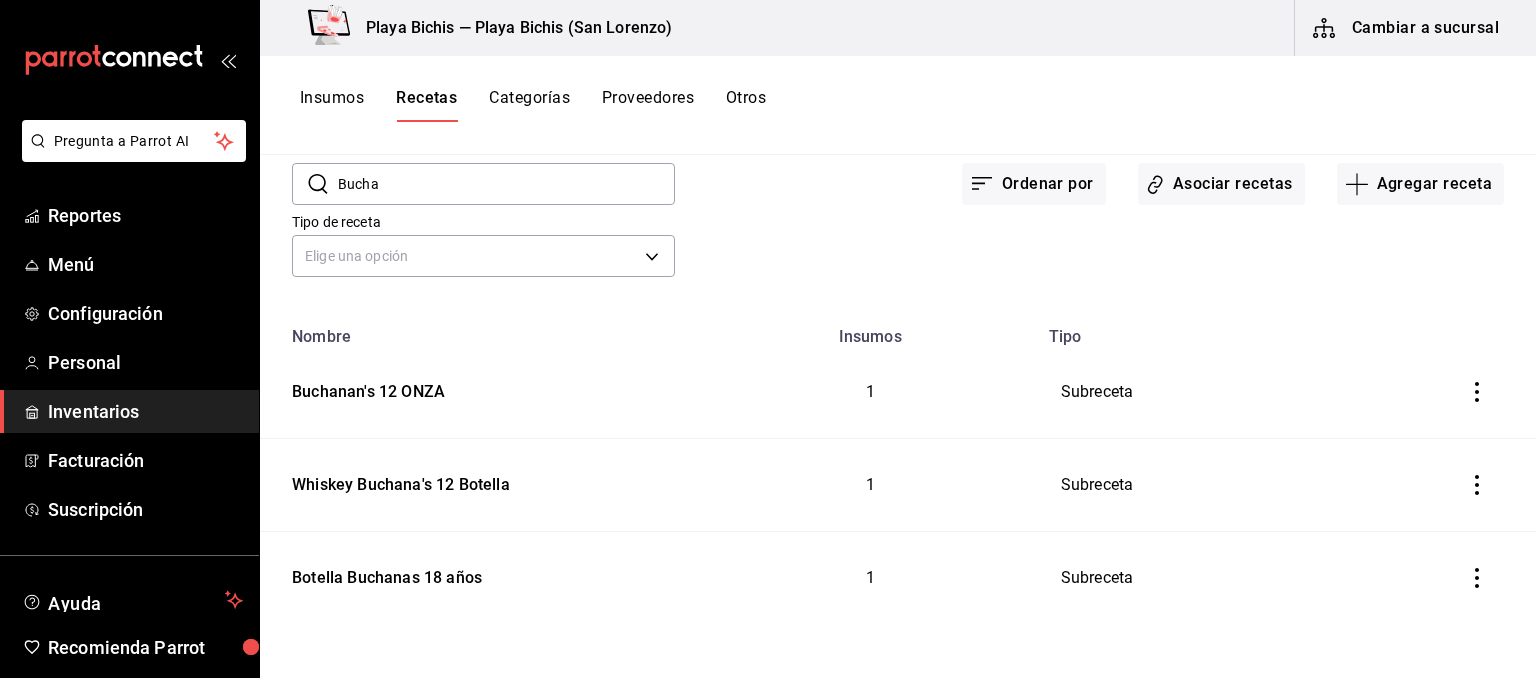 drag, startPoint x: 425, startPoint y: 179, endPoint x: 314, endPoint y: 174, distance: 111.11256 